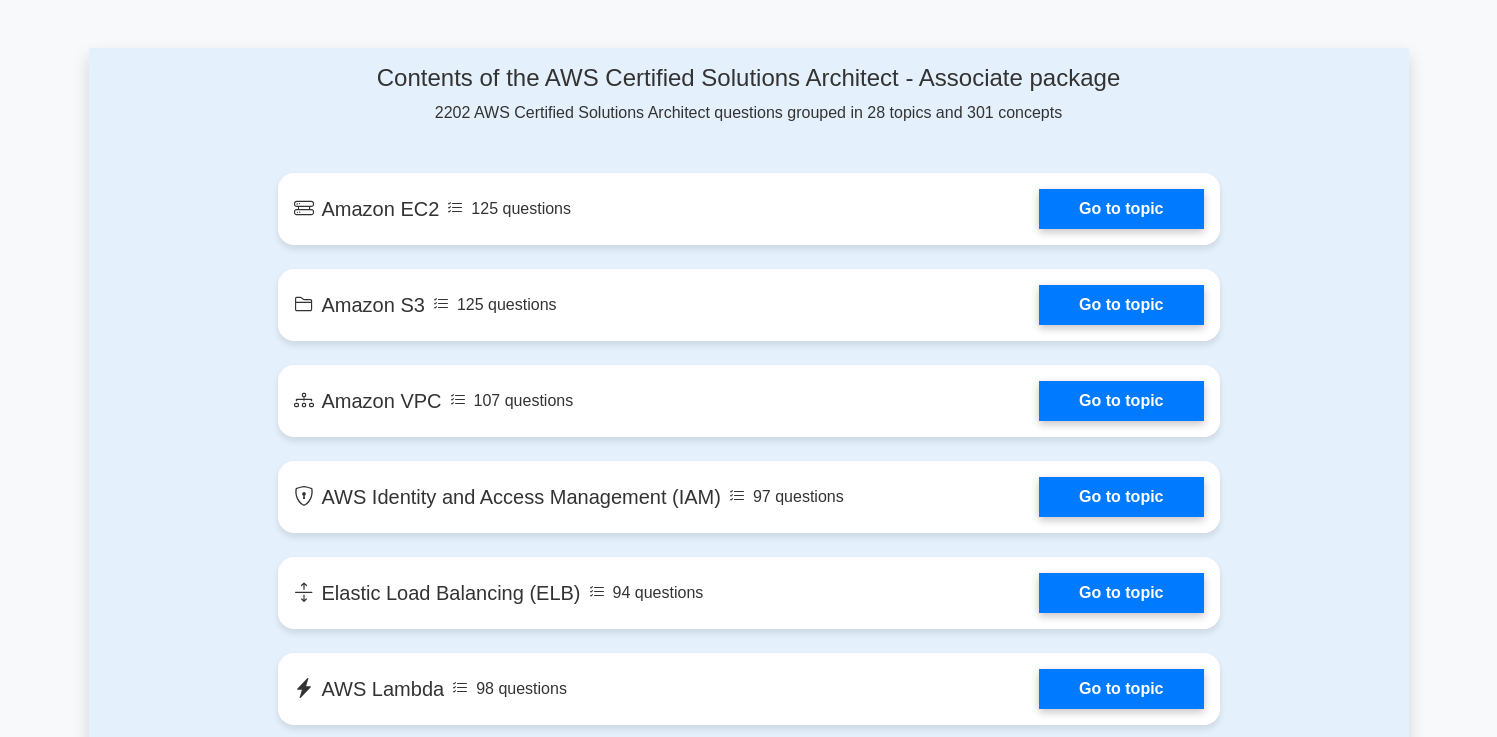 scroll, scrollTop: 1052, scrollLeft: 0, axis: vertical 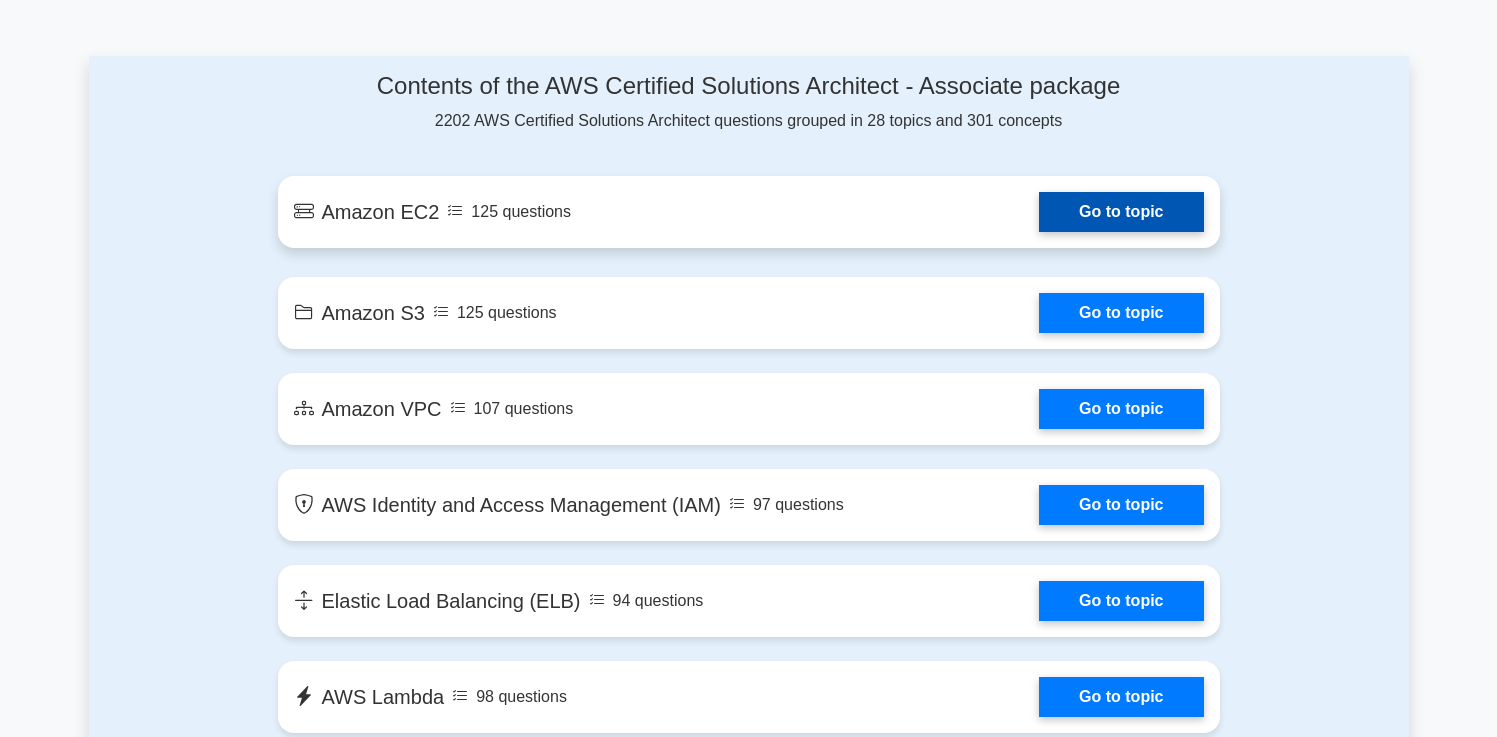 click on "Go to topic" at bounding box center (1121, 212) 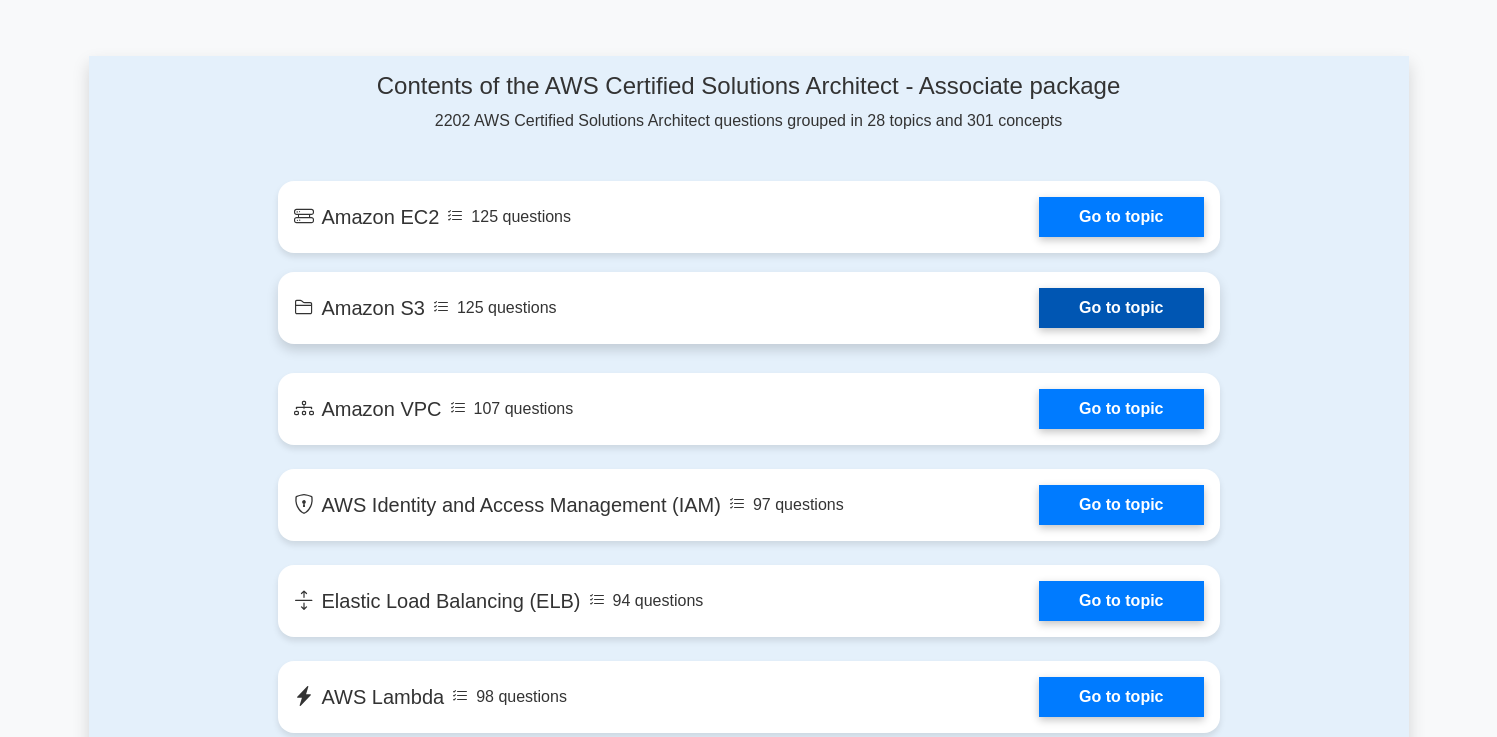 click on "Go to topic" at bounding box center [1121, 308] 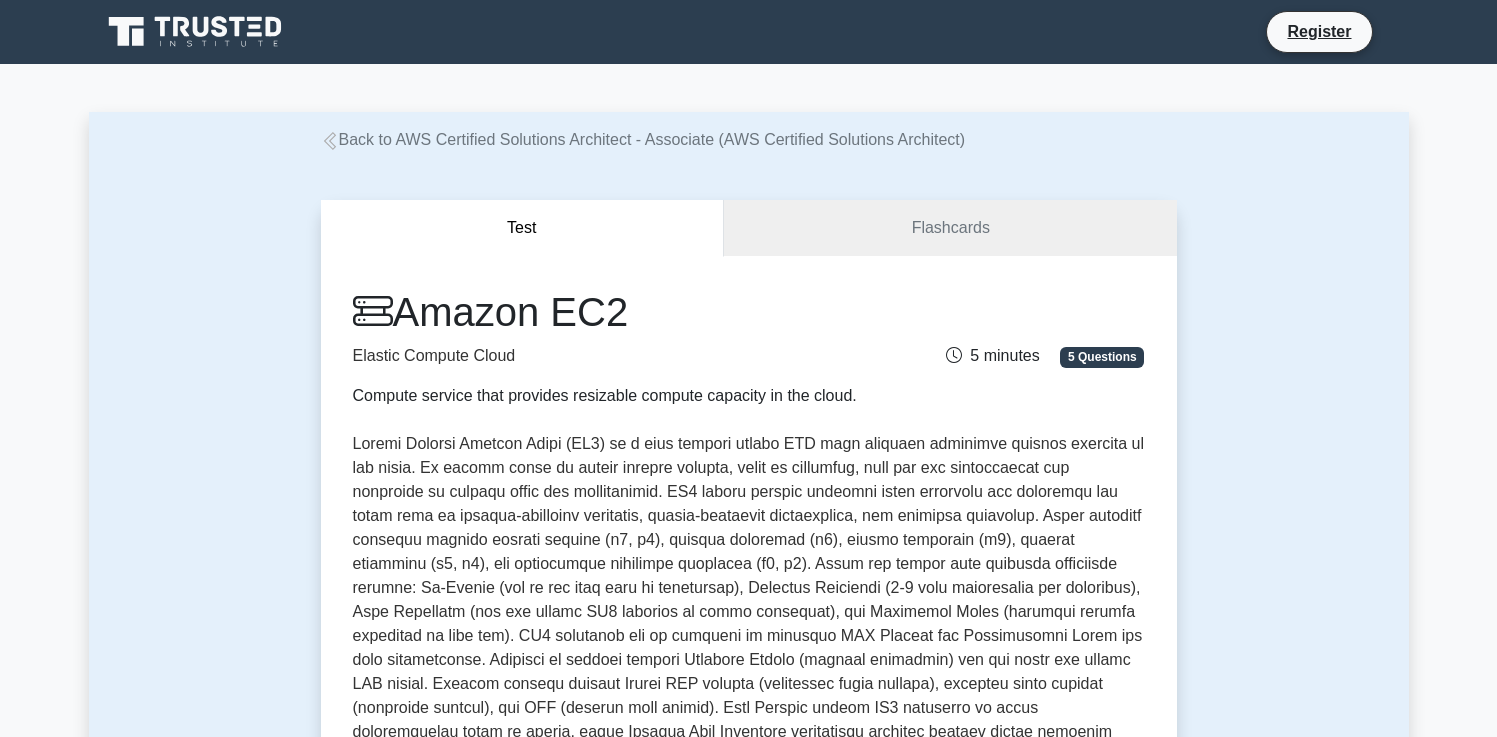 scroll, scrollTop: 0, scrollLeft: 0, axis: both 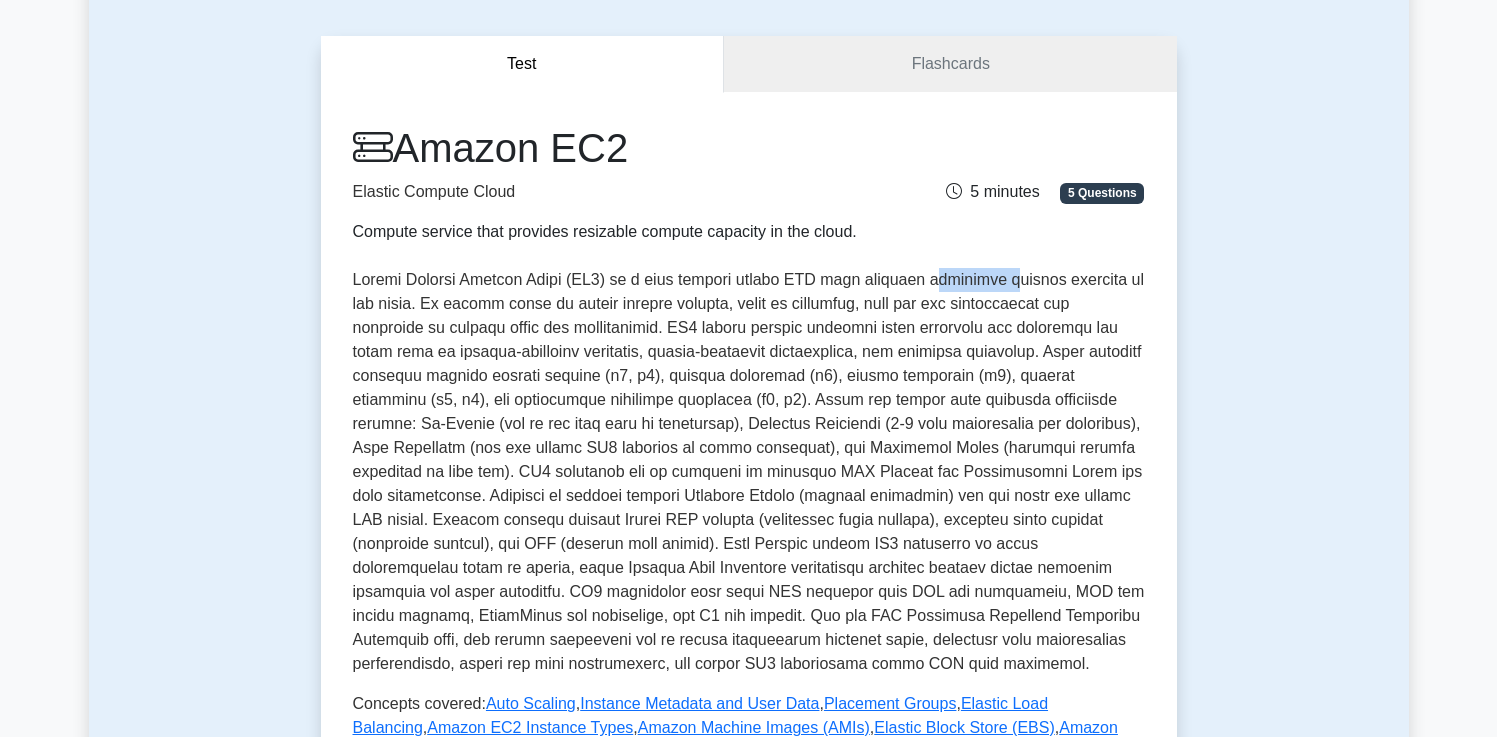 drag, startPoint x: 927, startPoint y: 285, endPoint x: 998, endPoint y: 285, distance: 71 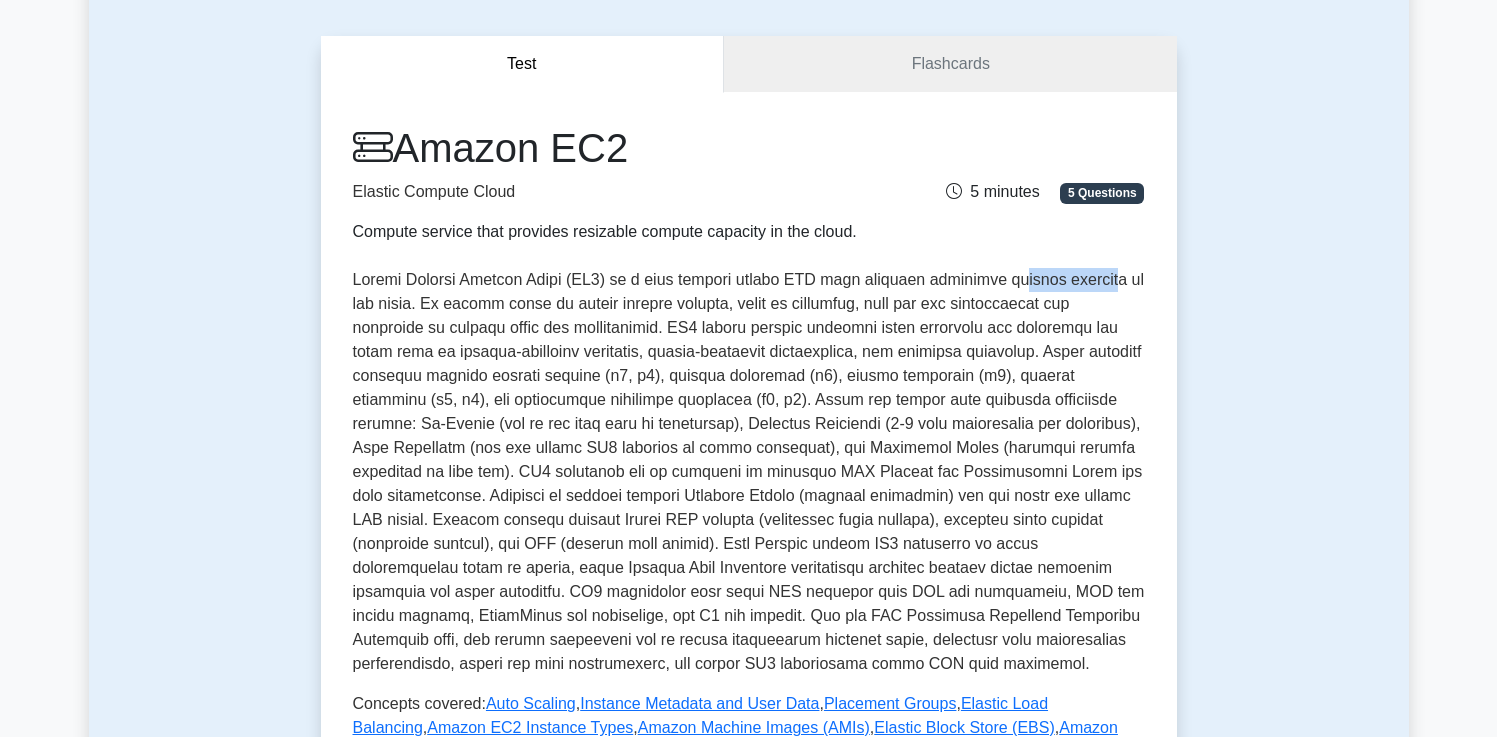 drag, startPoint x: 1001, startPoint y: 284, endPoint x: 1105, endPoint y: 284, distance: 104 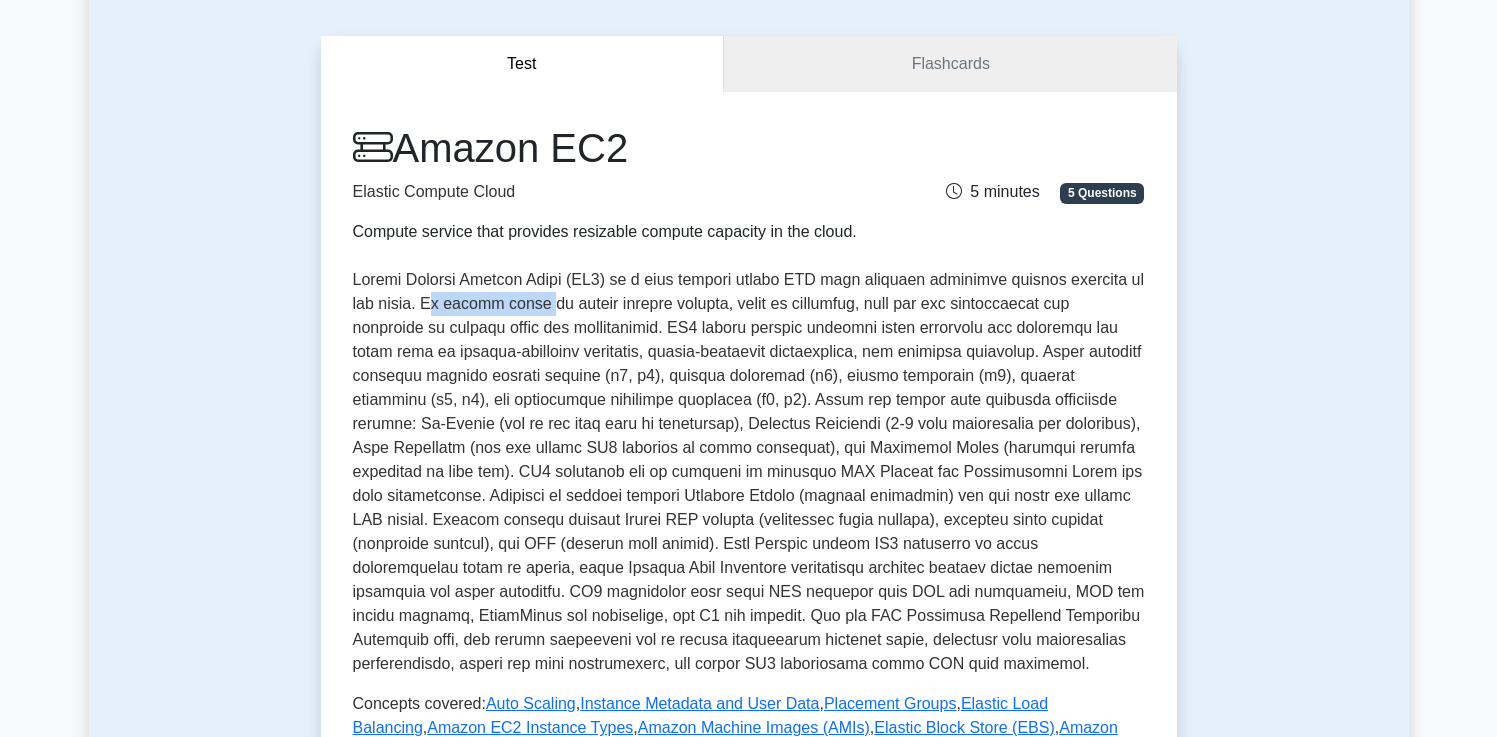 drag, startPoint x: 432, startPoint y: 309, endPoint x: 532, endPoint y: 309, distance: 100 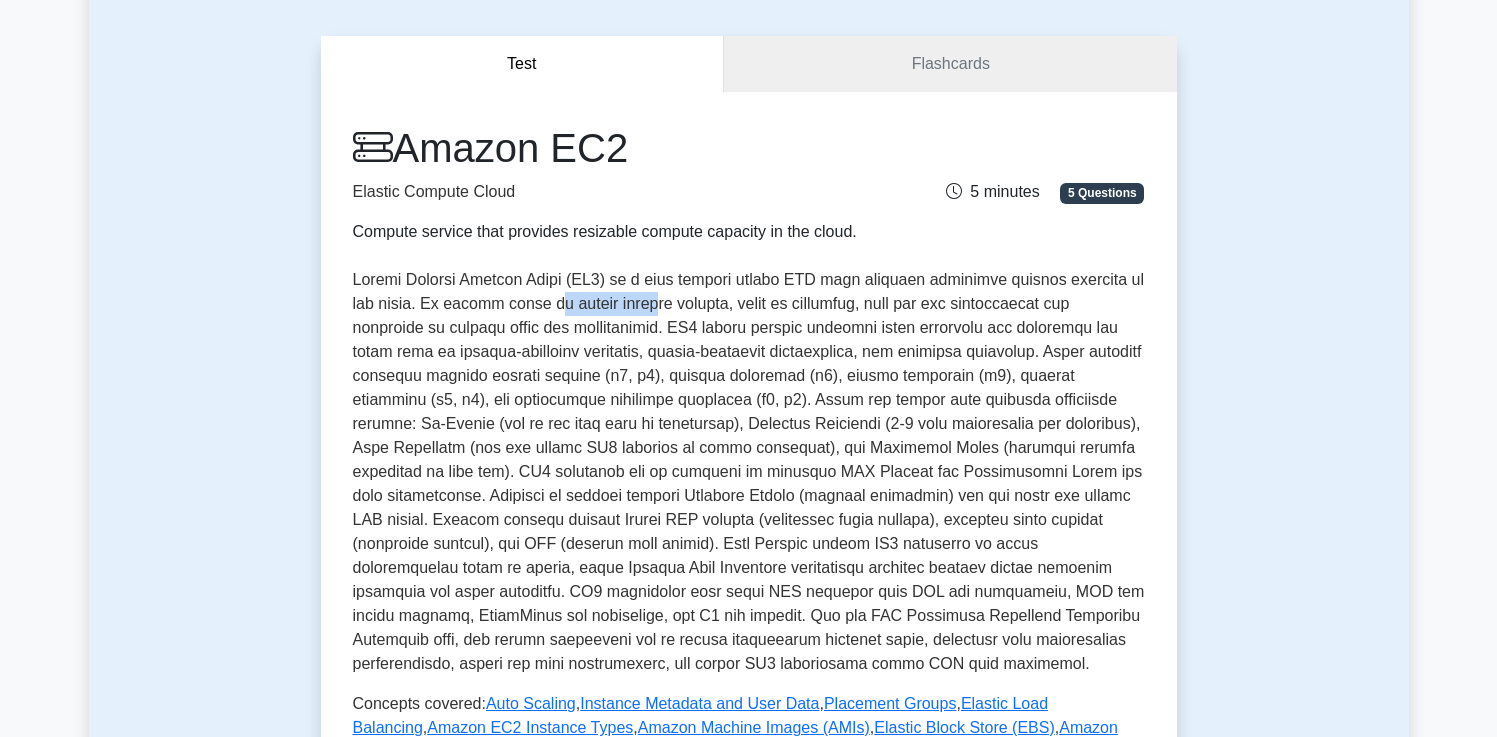 drag, startPoint x: 544, startPoint y: 307, endPoint x: 636, endPoint y: 307, distance: 92 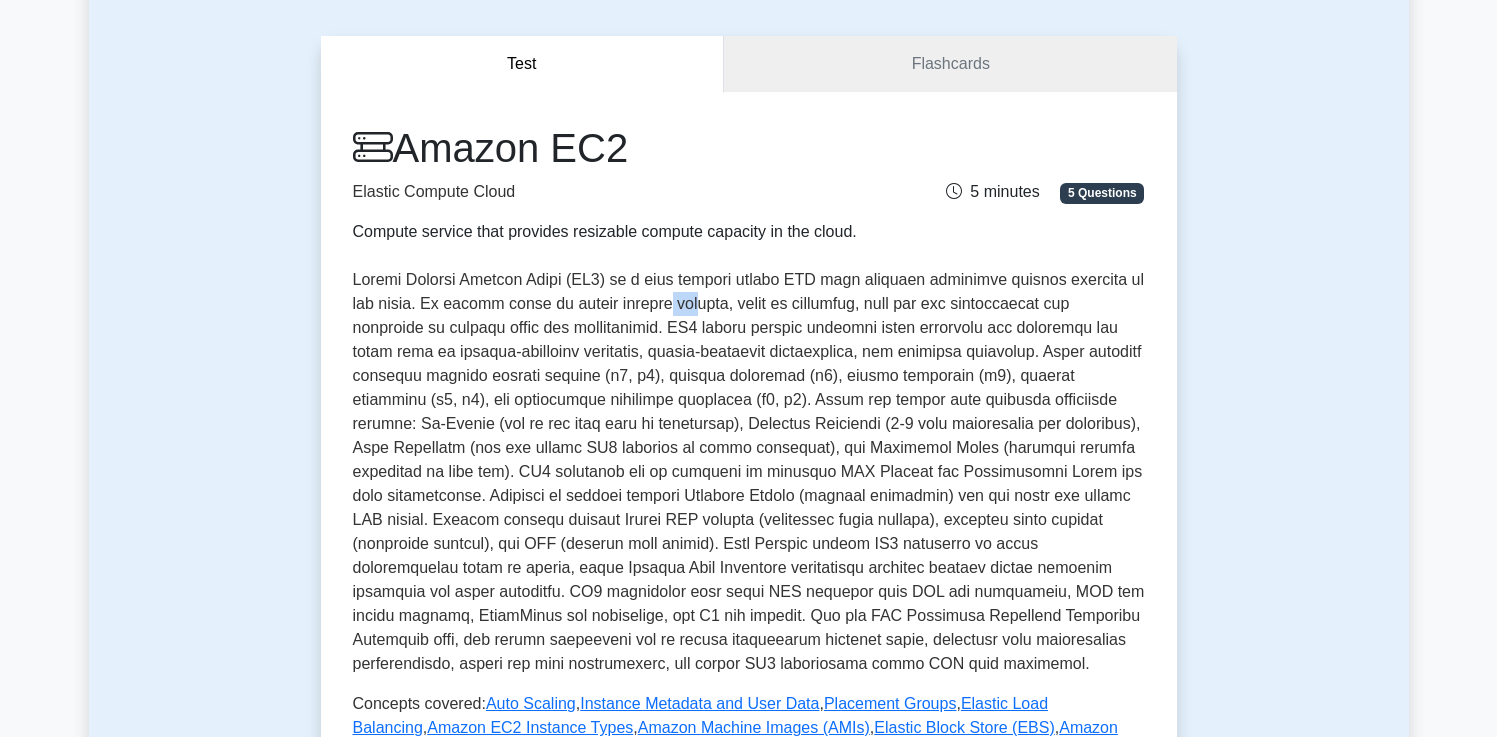 drag, startPoint x: 647, startPoint y: 307, endPoint x: 674, endPoint y: 307, distance: 27 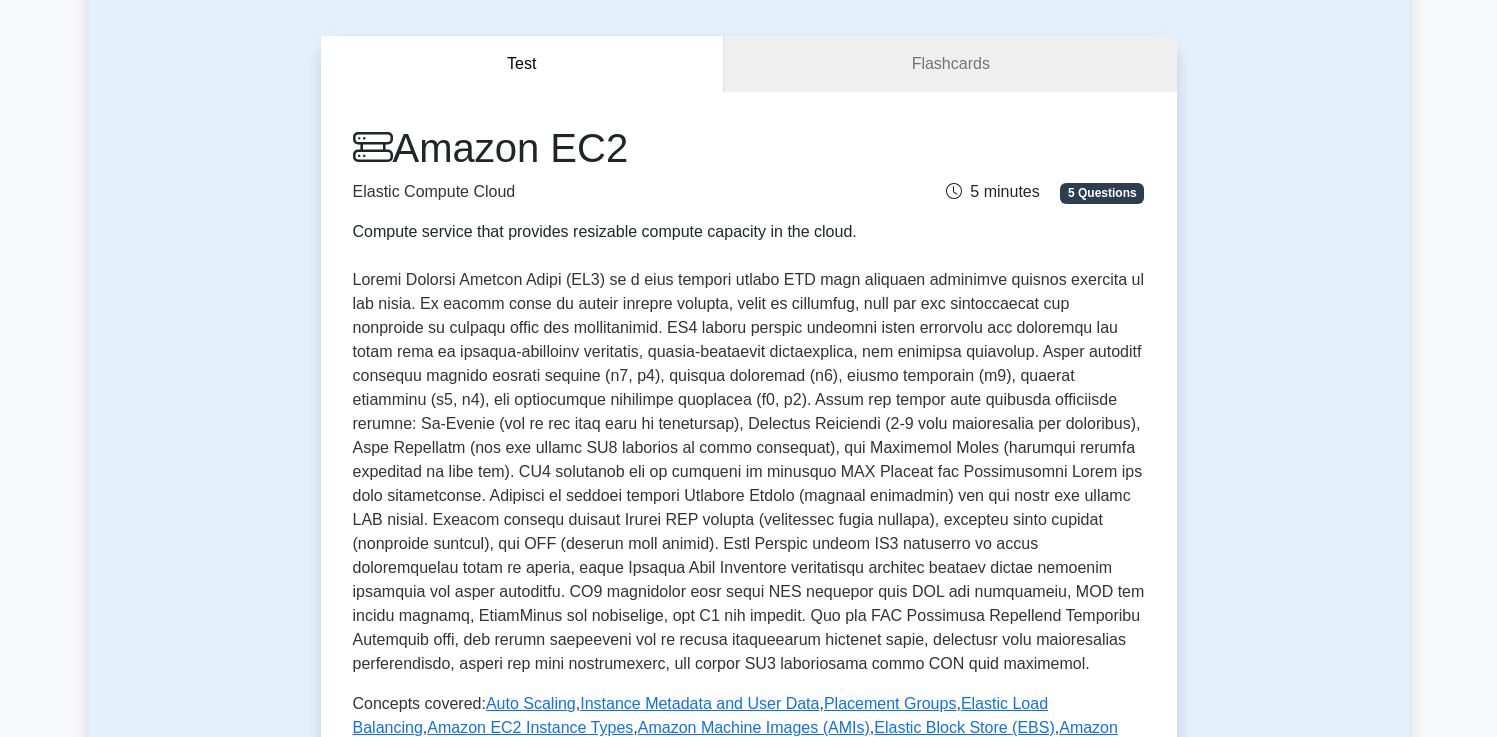 drag, startPoint x: 700, startPoint y: 305, endPoint x: 748, endPoint y: 305, distance: 48 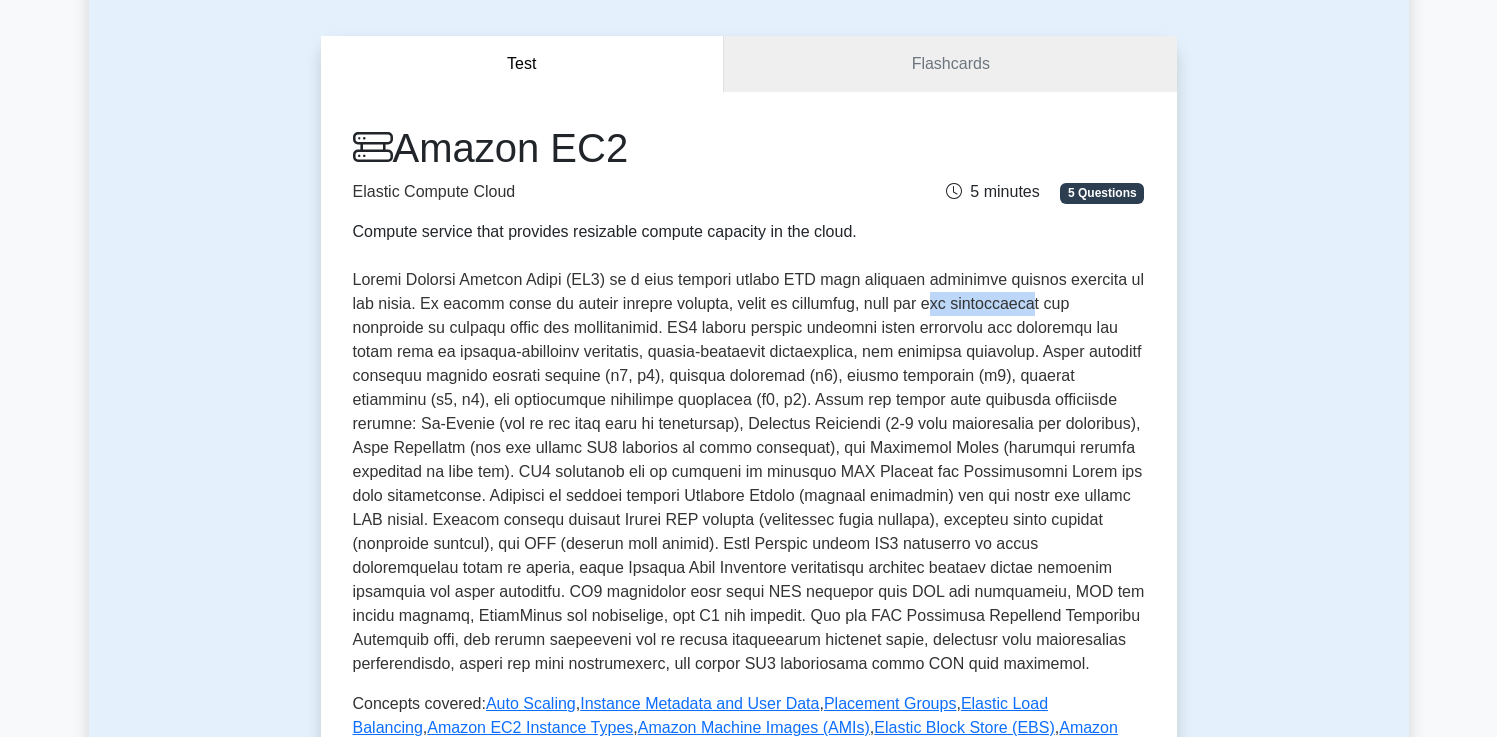drag, startPoint x: 929, startPoint y: 308, endPoint x: 1030, endPoint y: 308, distance: 101 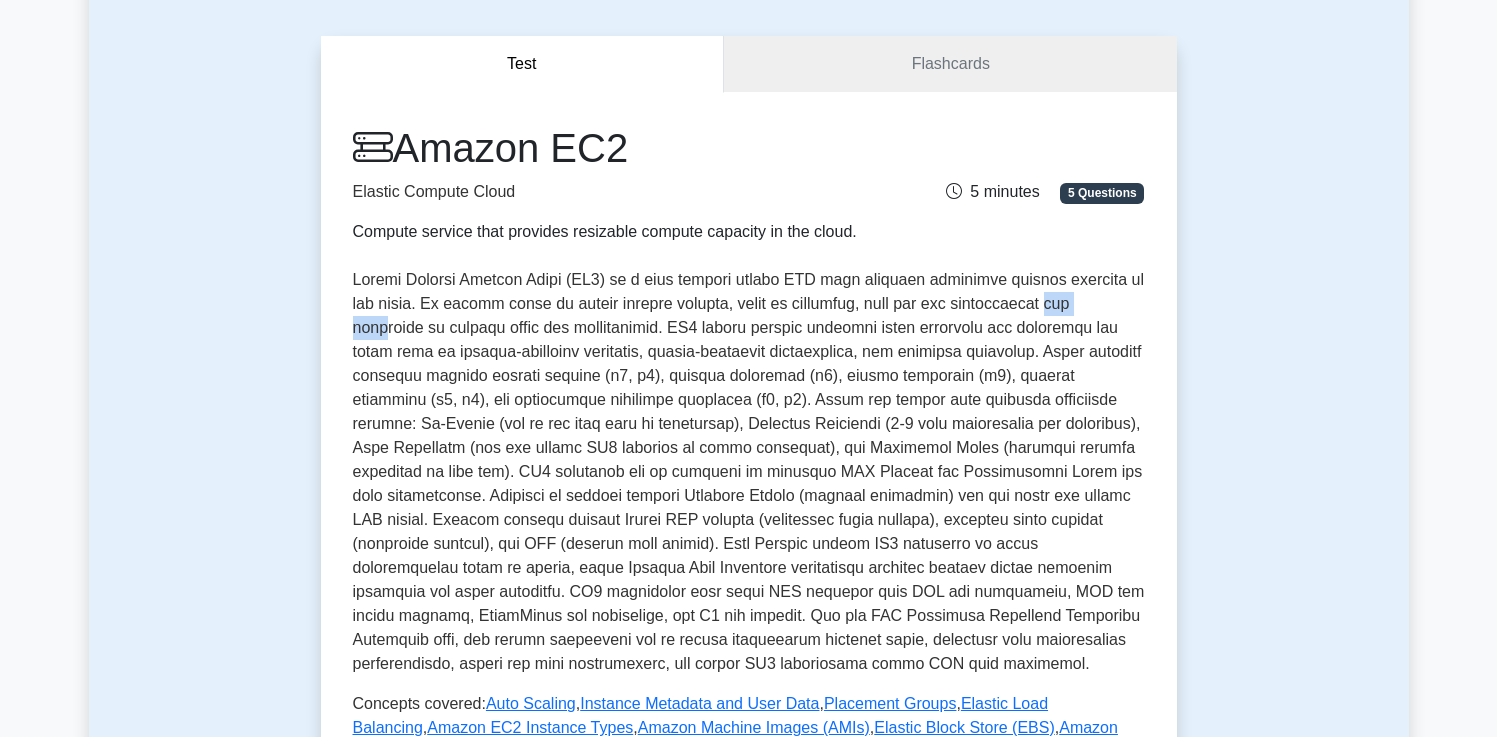 drag, startPoint x: 1042, startPoint y: 308, endPoint x: 1106, endPoint y: 308, distance: 64 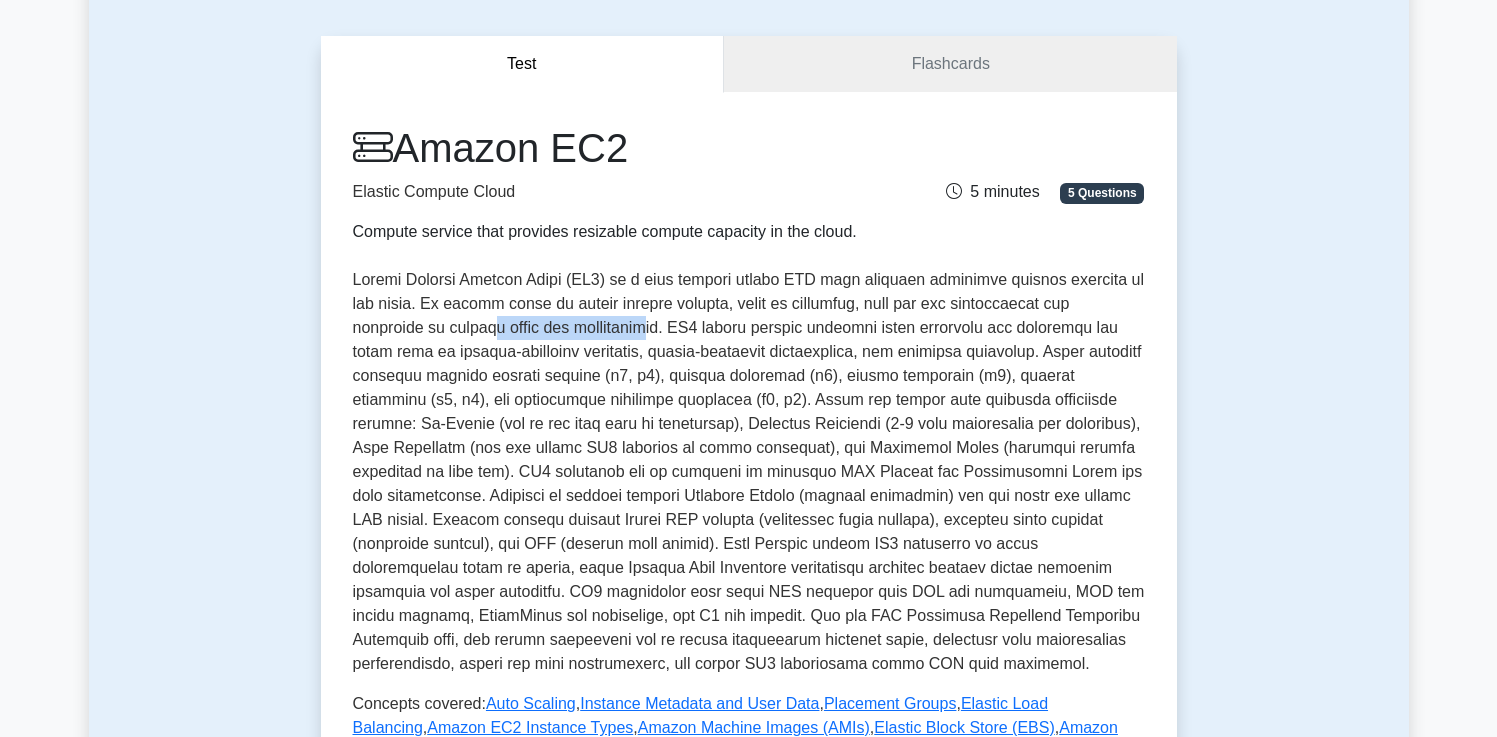 drag, startPoint x: 417, startPoint y: 334, endPoint x: 570, endPoint y: 331, distance: 153.0294 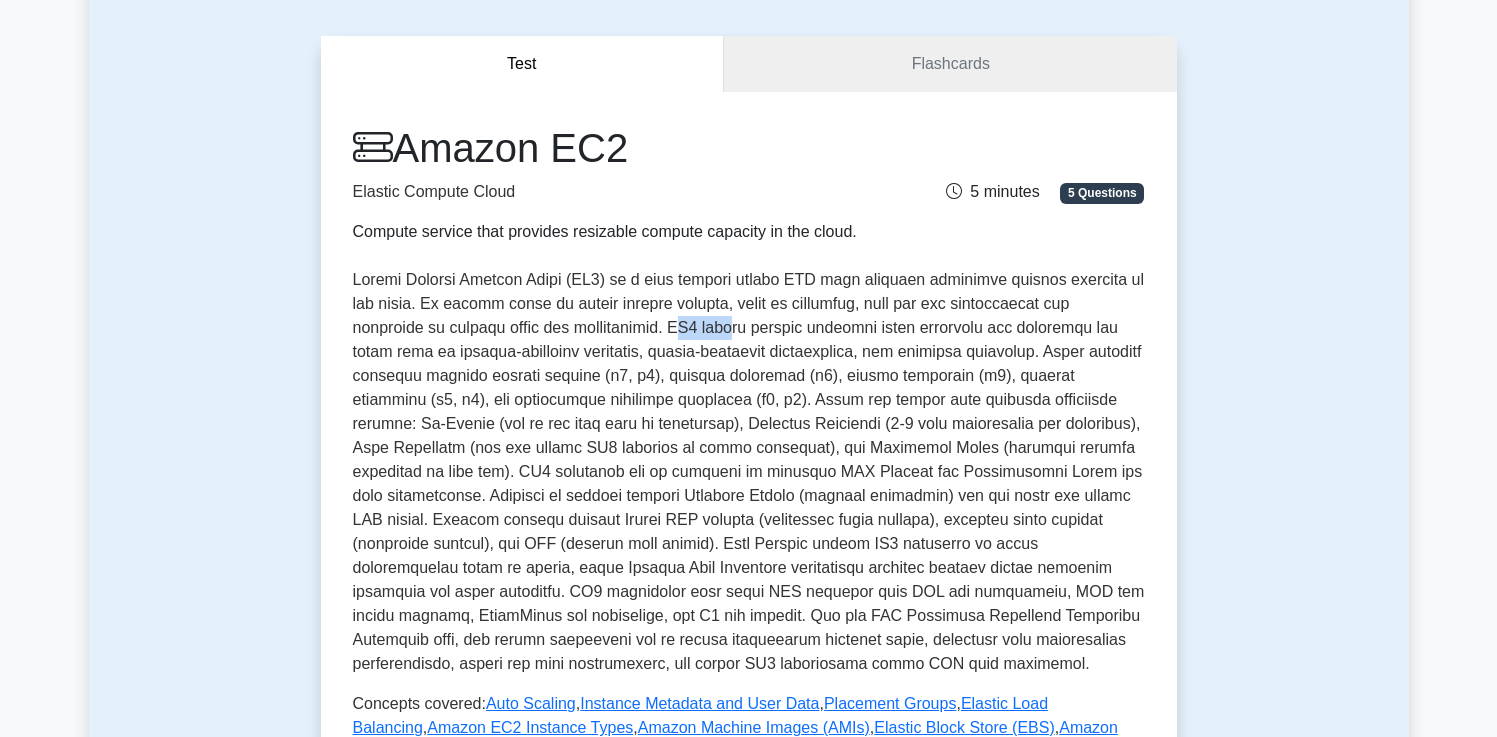 drag, startPoint x: 600, startPoint y: 334, endPoint x: 653, endPoint y: 334, distance: 53 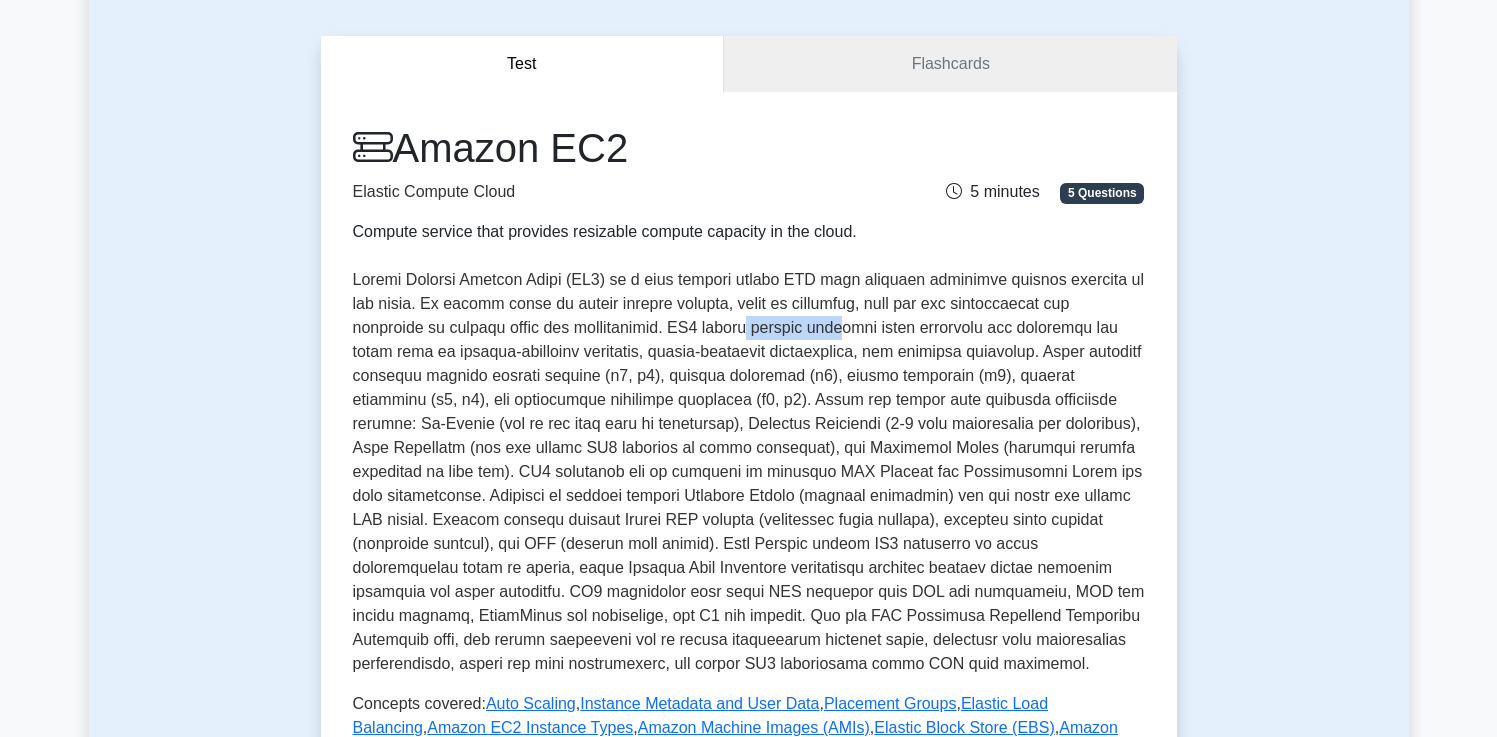 drag, startPoint x: 668, startPoint y: 333, endPoint x: 754, endPoint y: 332, distance: 86.00581 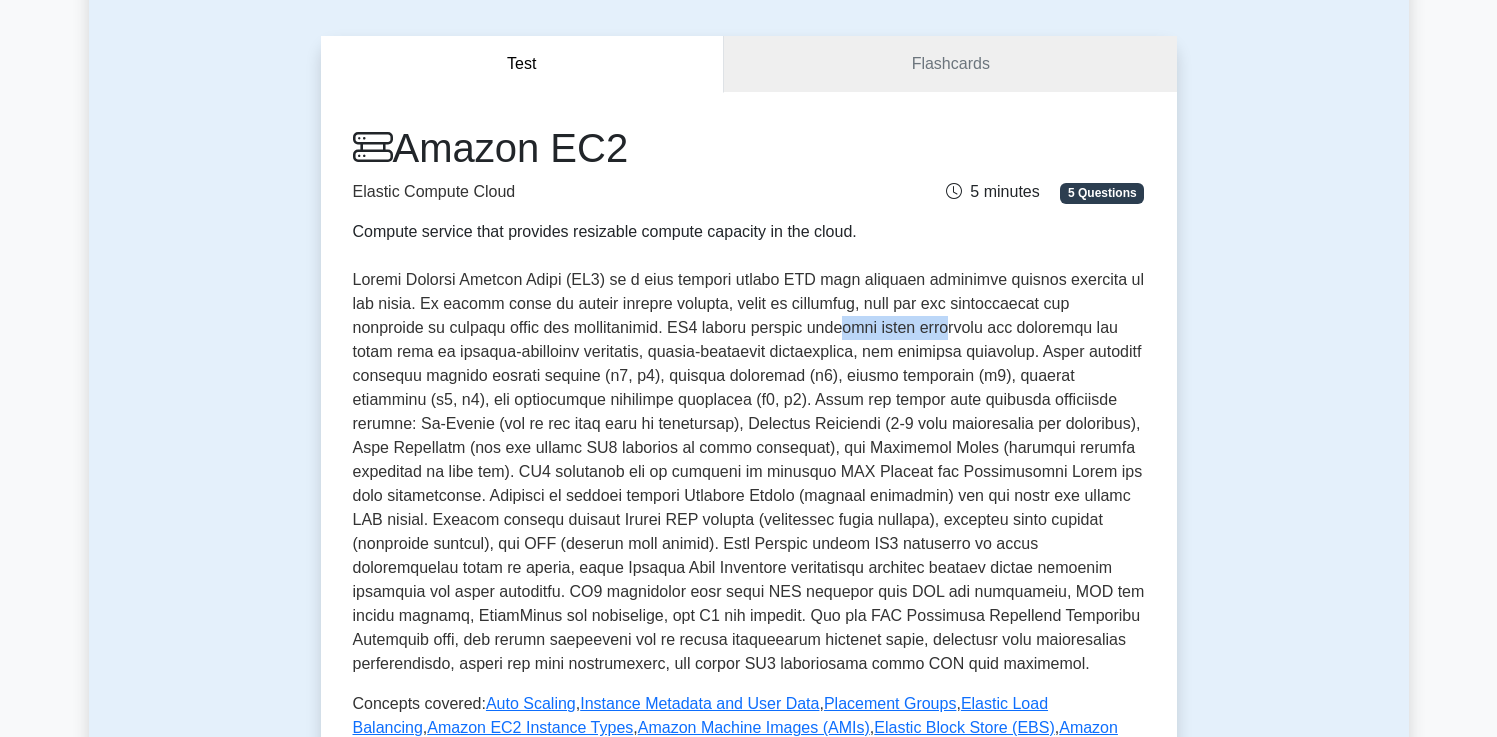 drag, startPoint x: 754, startPoint y: 332, endPoint x: 859, endPoint y: 332, distance: 105 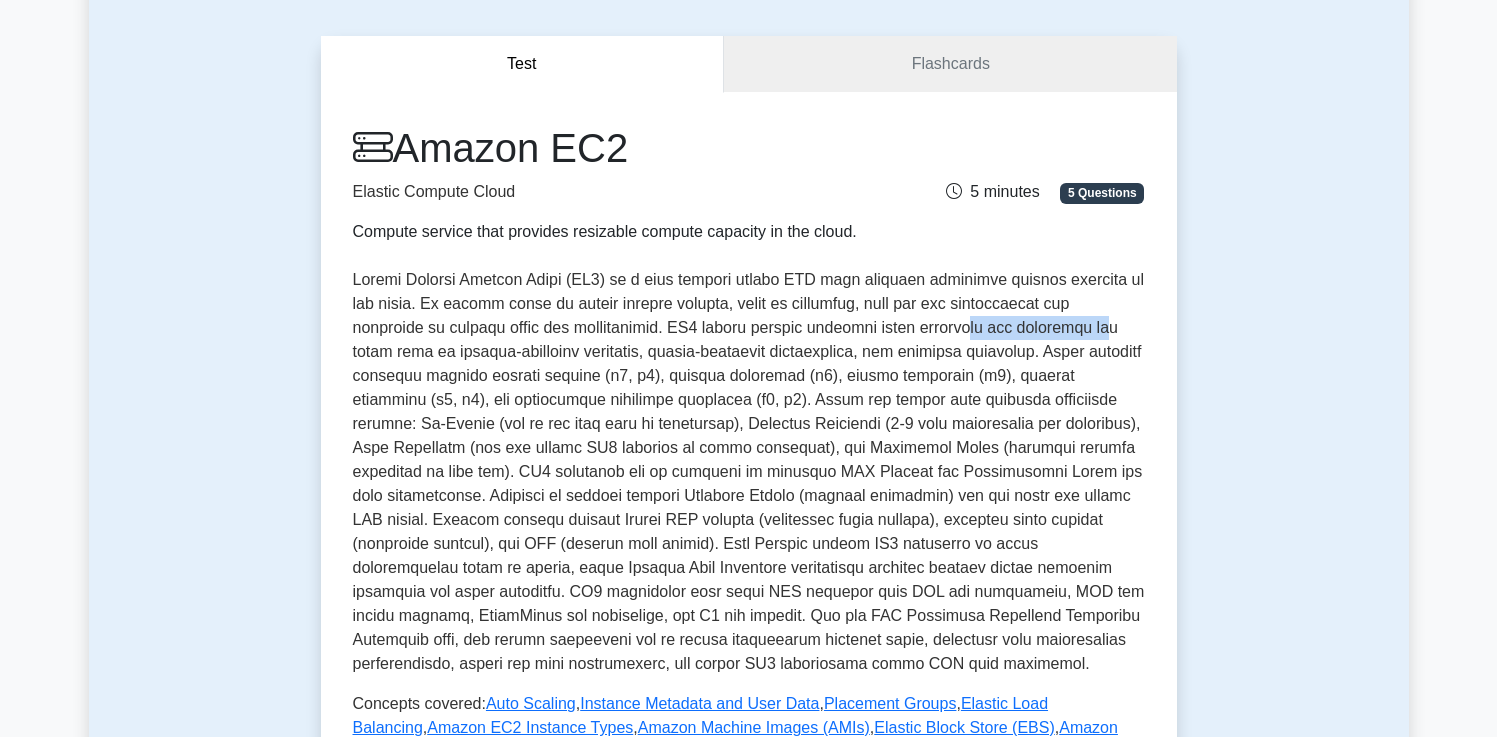 drag, startPoint x: 884, startPoint y: 332, endPoint x: 1008, endPoint y: 332, distance: 124 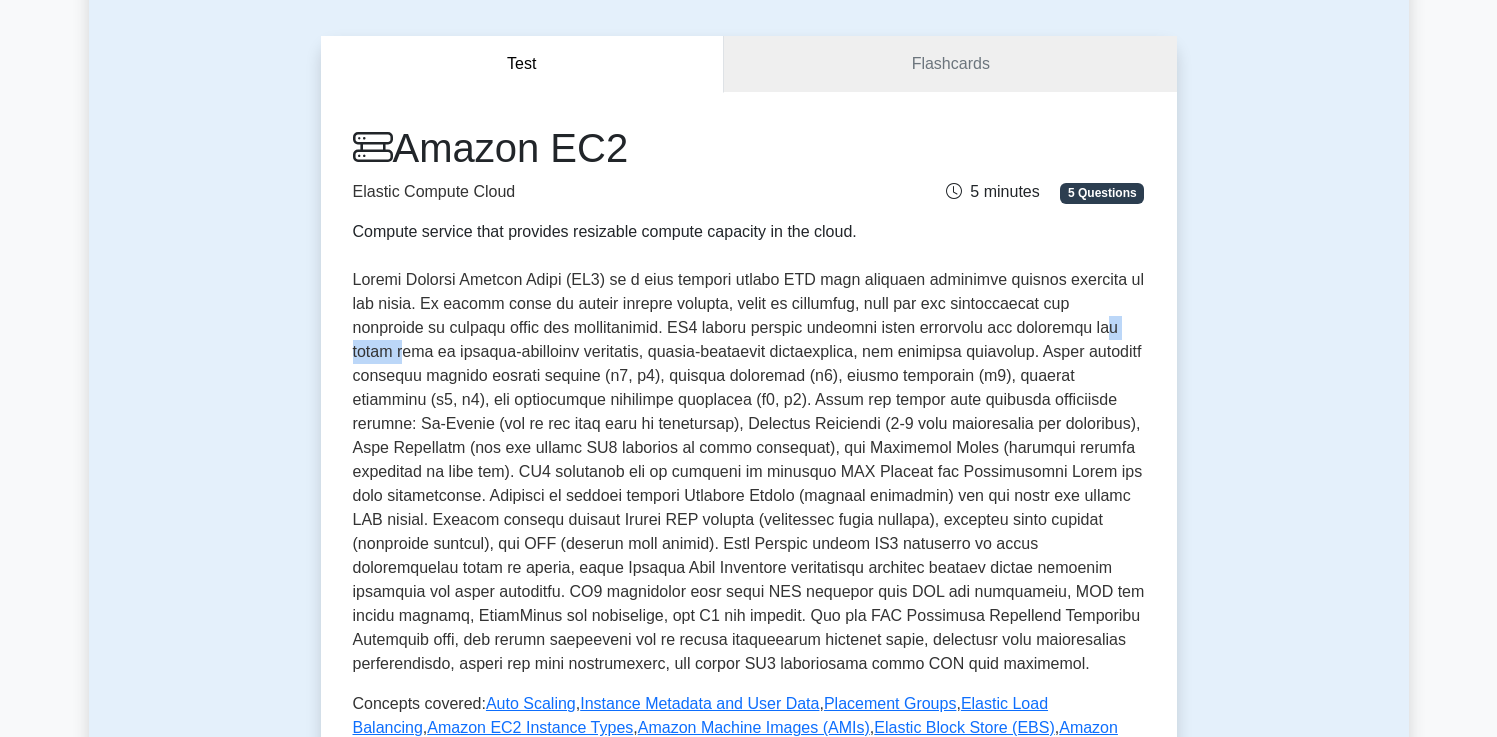 drag, startPoint x: 1008, startPoint y: 332, endPoint x: 1076, endPoint y: 332, distance: 68 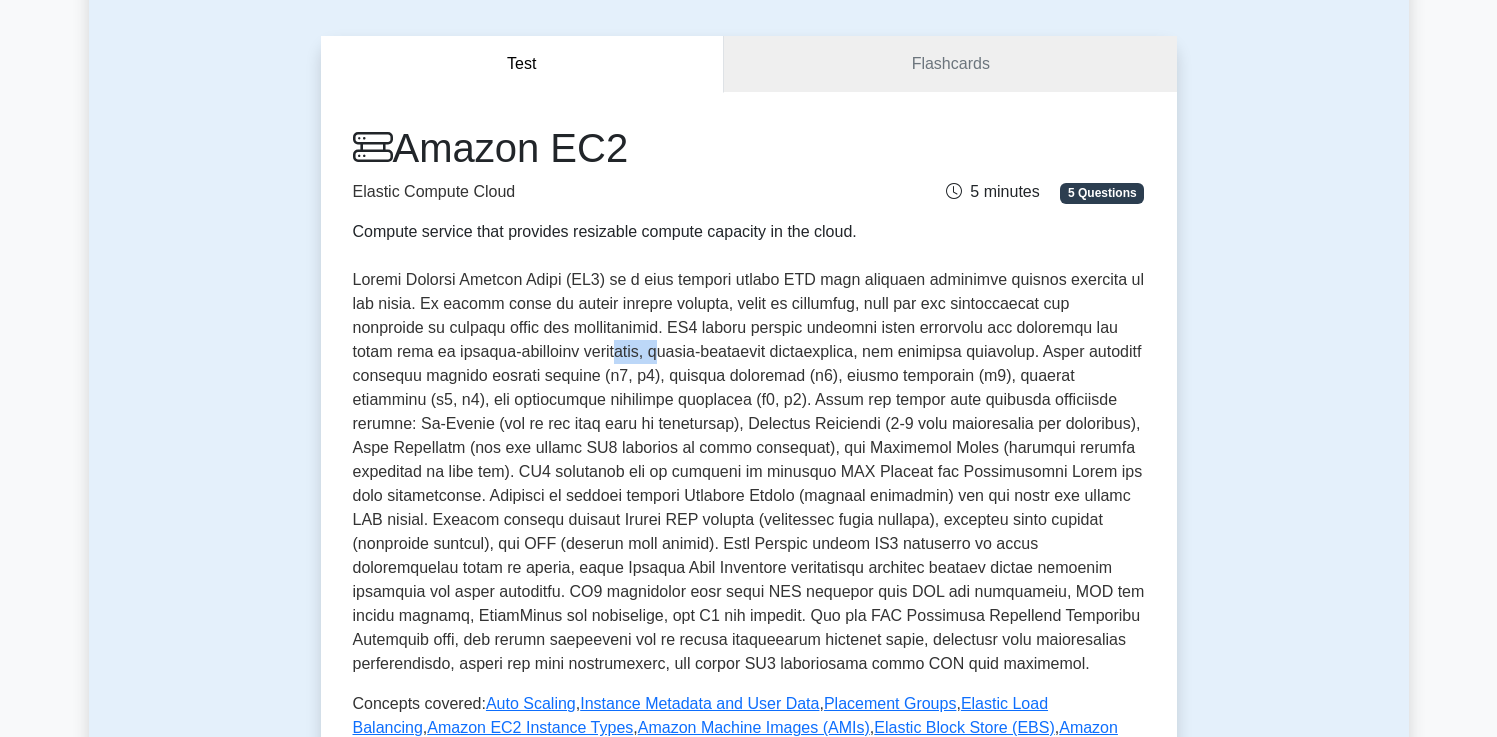drag, startPoint x: 525, startPoint y: 355, endPoint x: 584, endPoint y: 355, distance: 59 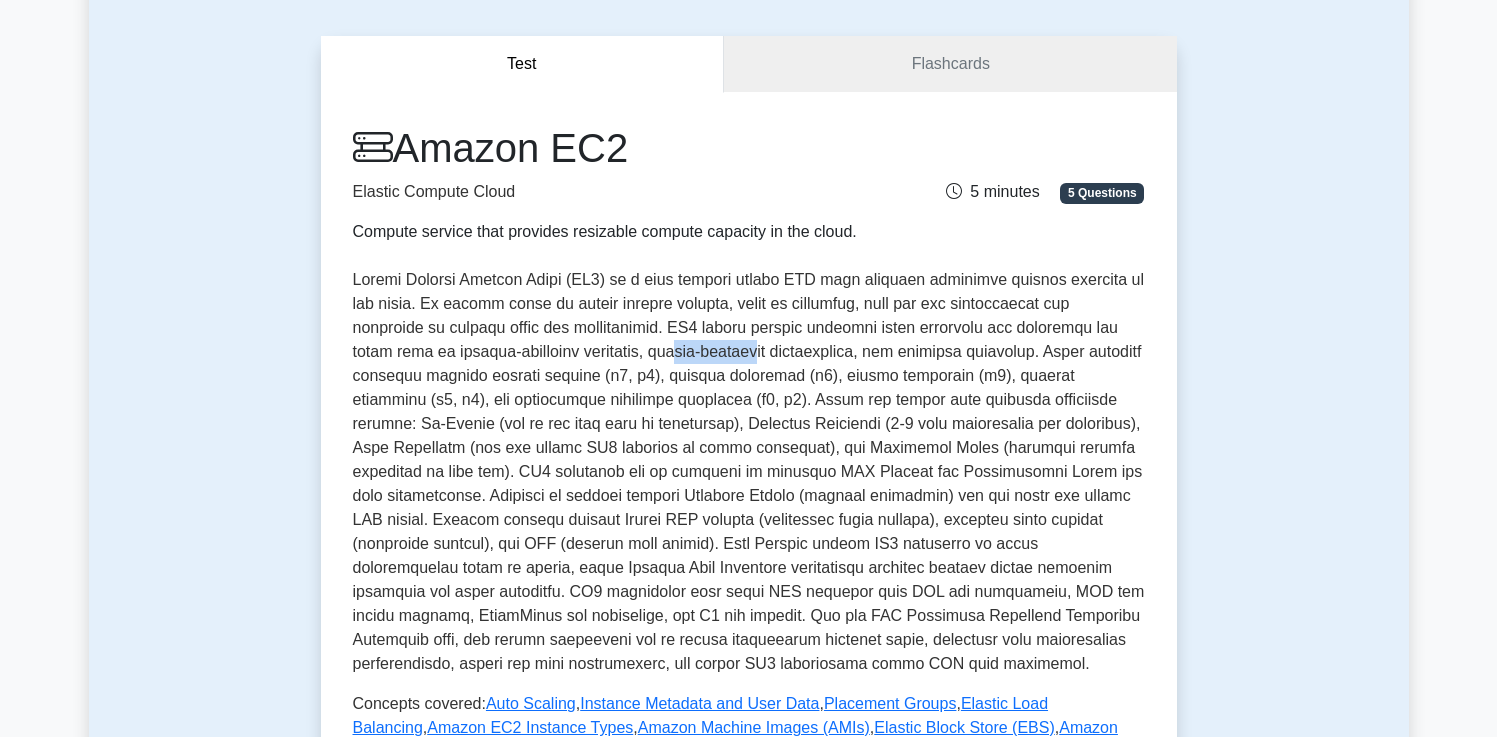 drag, startPoint x: 599, startPoint y: 354, endPoint x: 676, endPoint y: 354, distance: 77 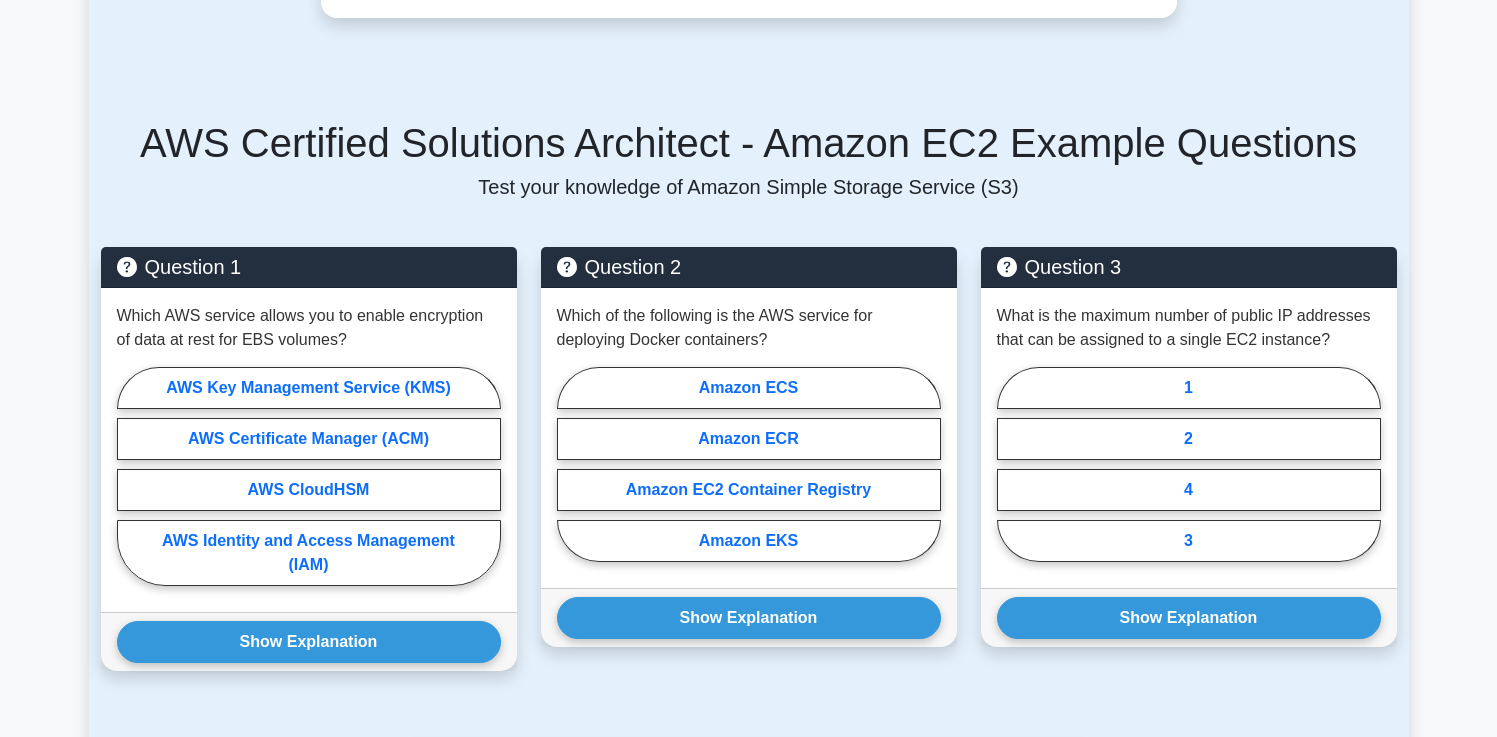 scroll, scrollTop: 1107, scrollLeft: 0, axis: vertical 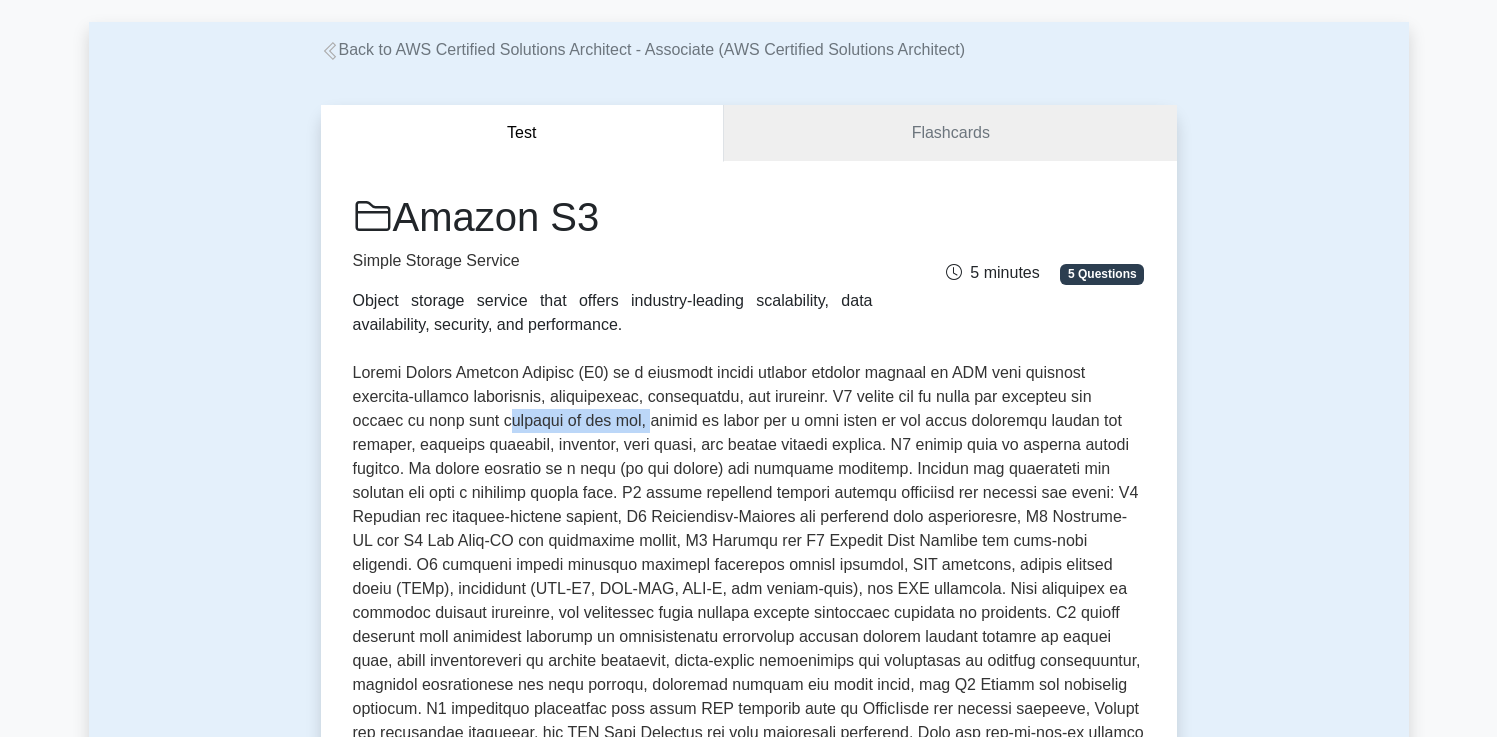 drag, startPoint x: 436, startPoint y: 420, endPoint x: 586, endPoint y: 417, distance: 150.03 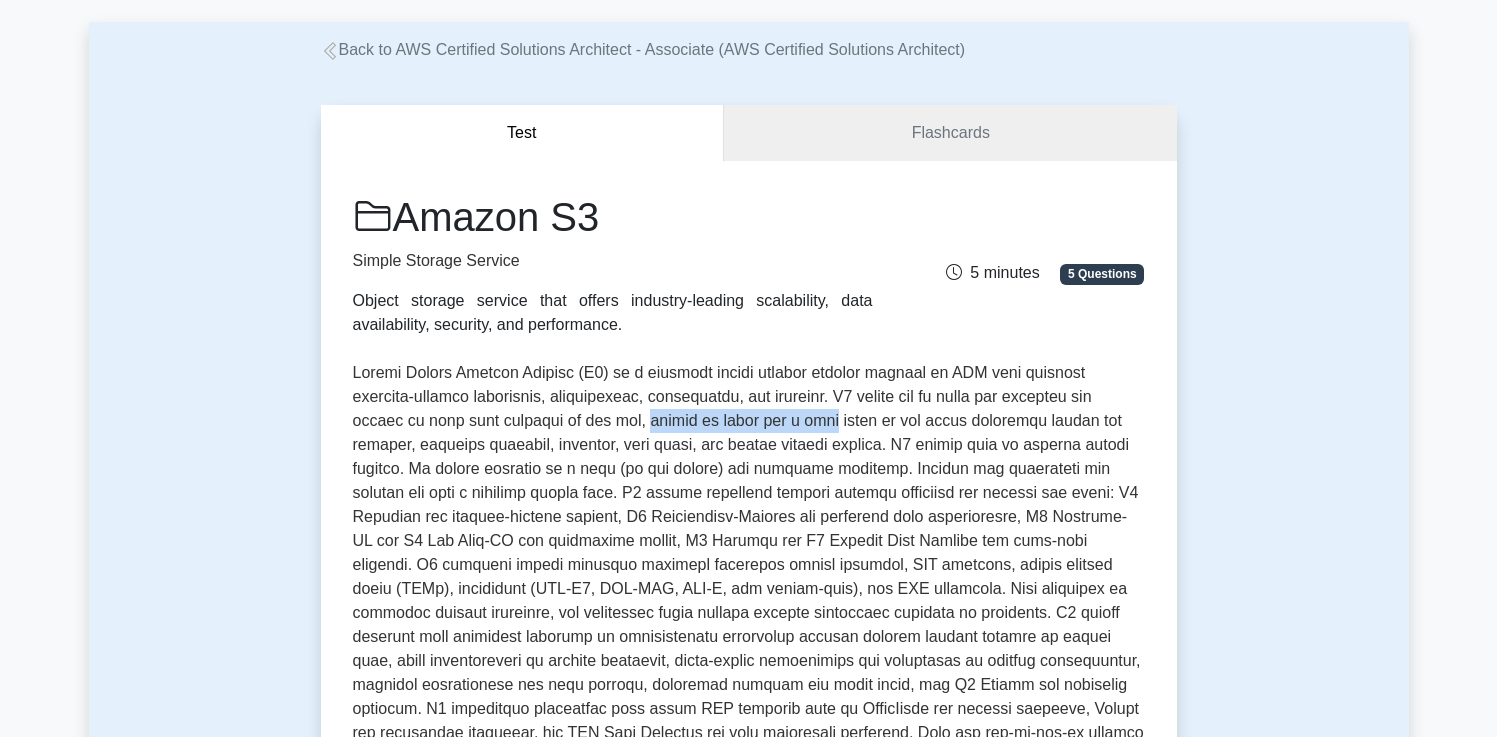 drag, startPoint x: 588, startPoint y: 417, endPoint x: 769, endPoint y: 416, distance: 181.00276 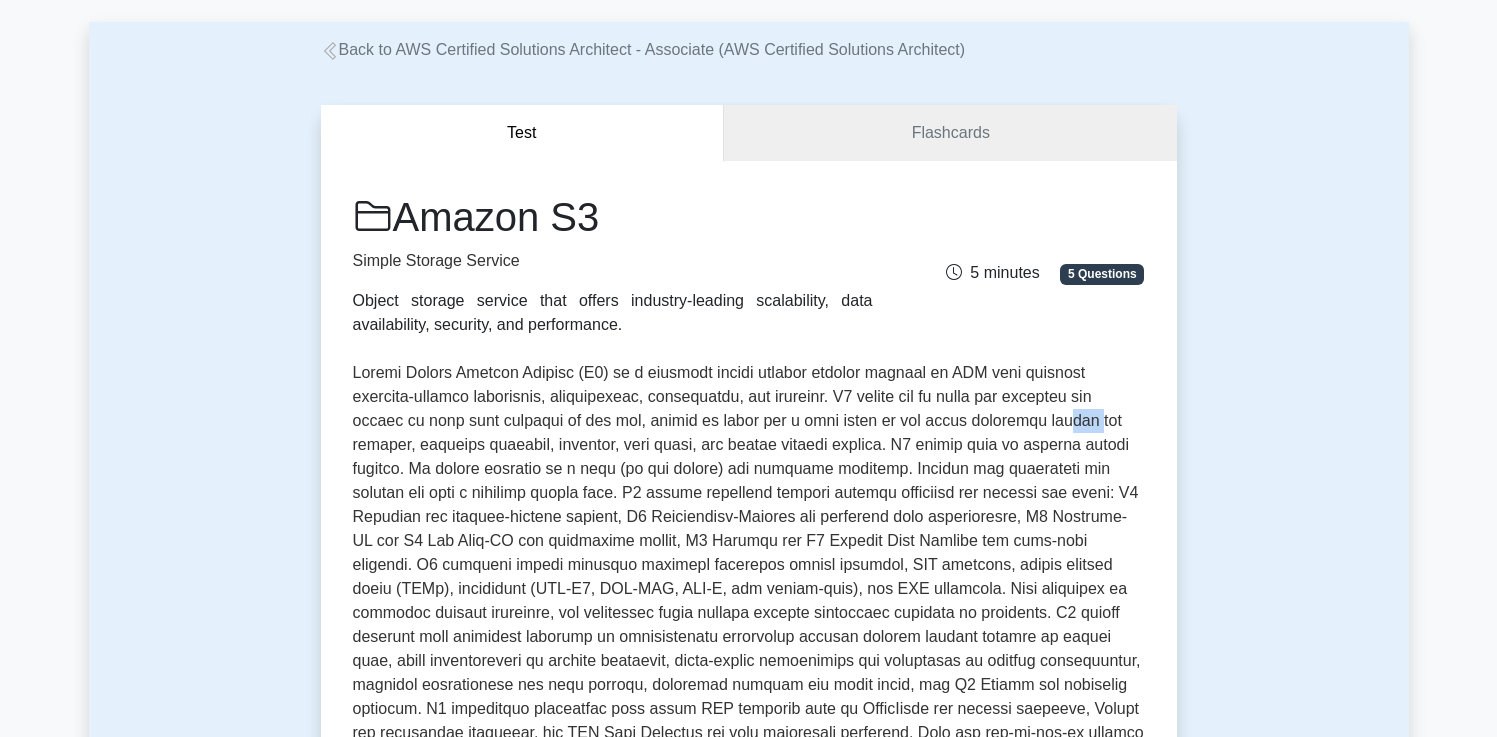 drag, startPoint x: 1005, startPoint y: 423, endPoint x: 1034, endPoint y: 423, distance: 29 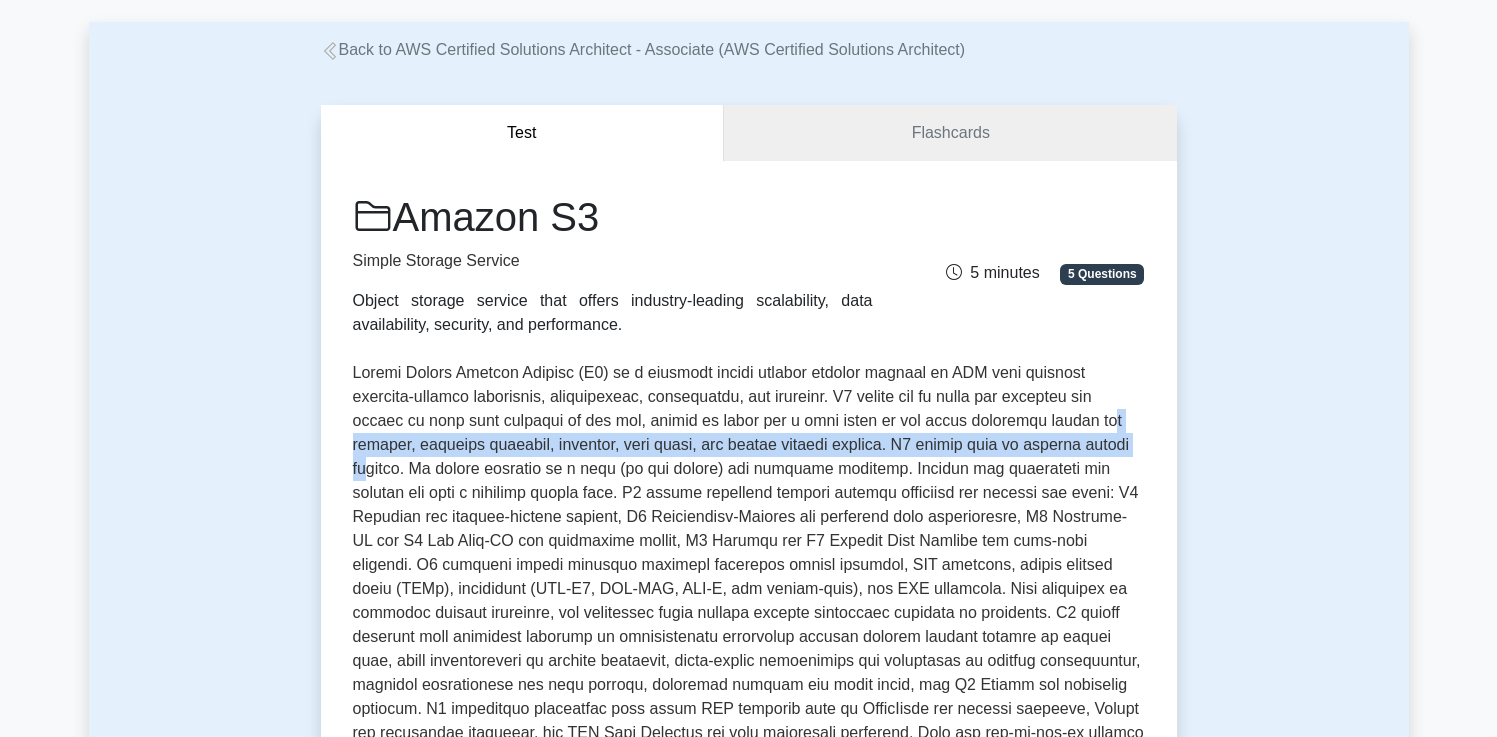 drag, startPoint x: 1047, startPoint y: 420, endPoint x: 1066, endPoint y: 437, distance: 25.495098 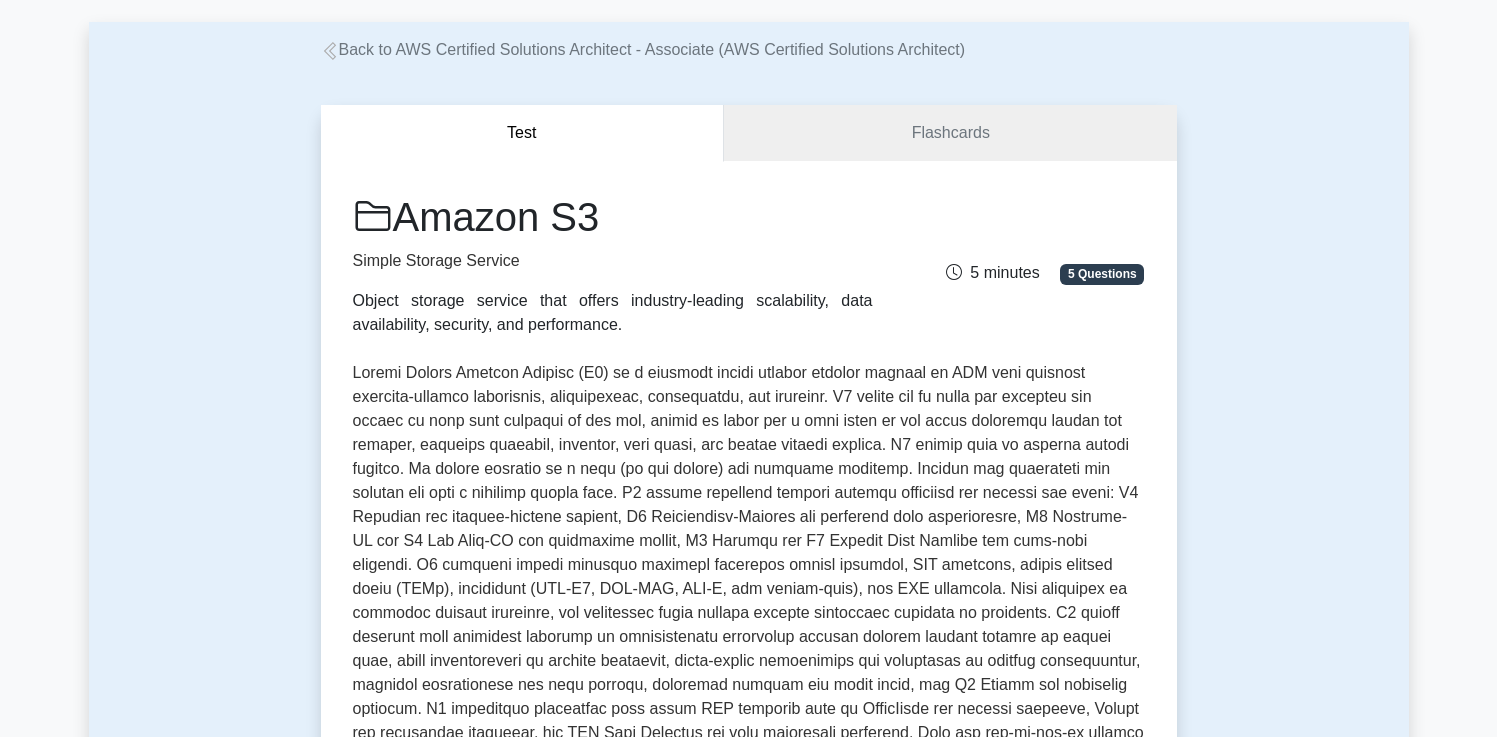 click at bounding box center [749, 577] 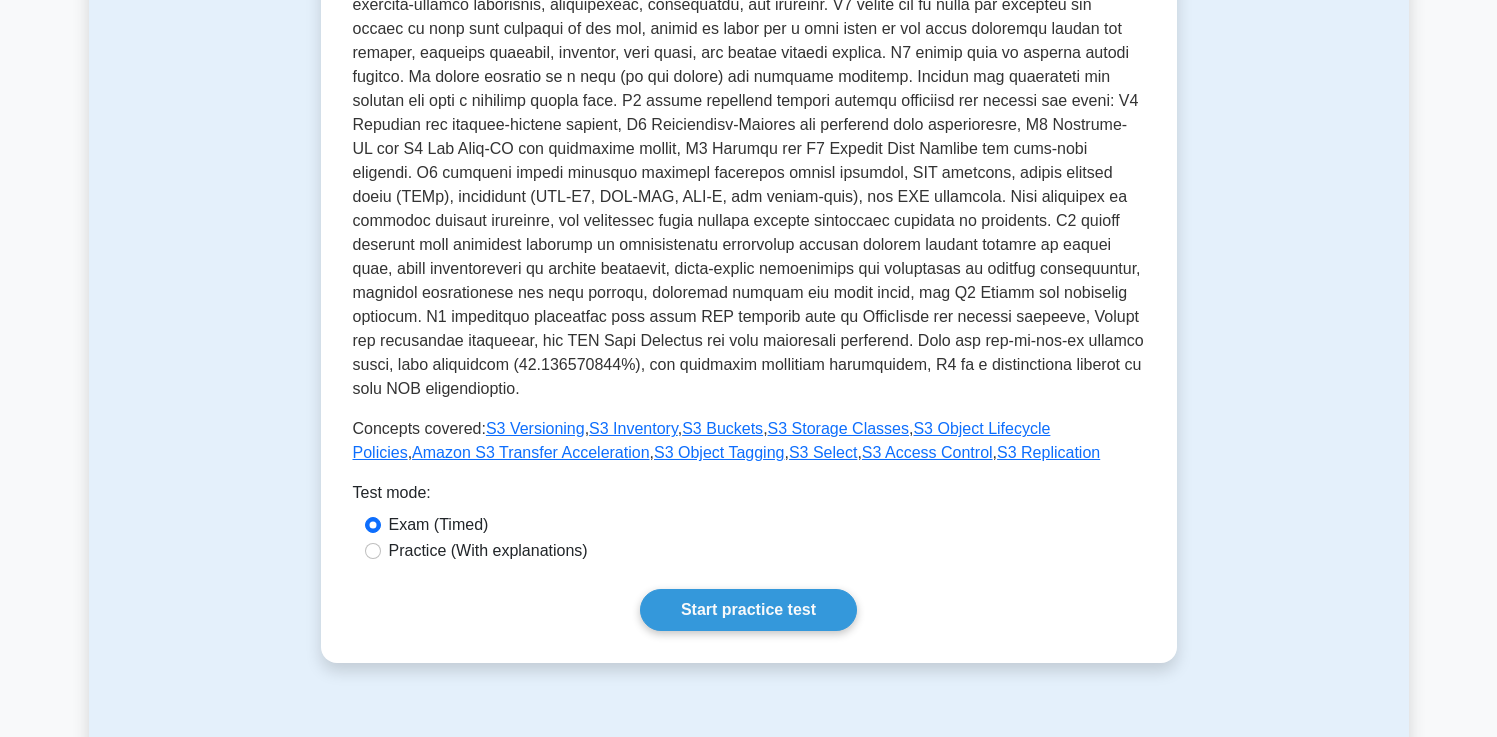 scroll, scrollTop: 483, scrollLeft: 0, axis: vertical 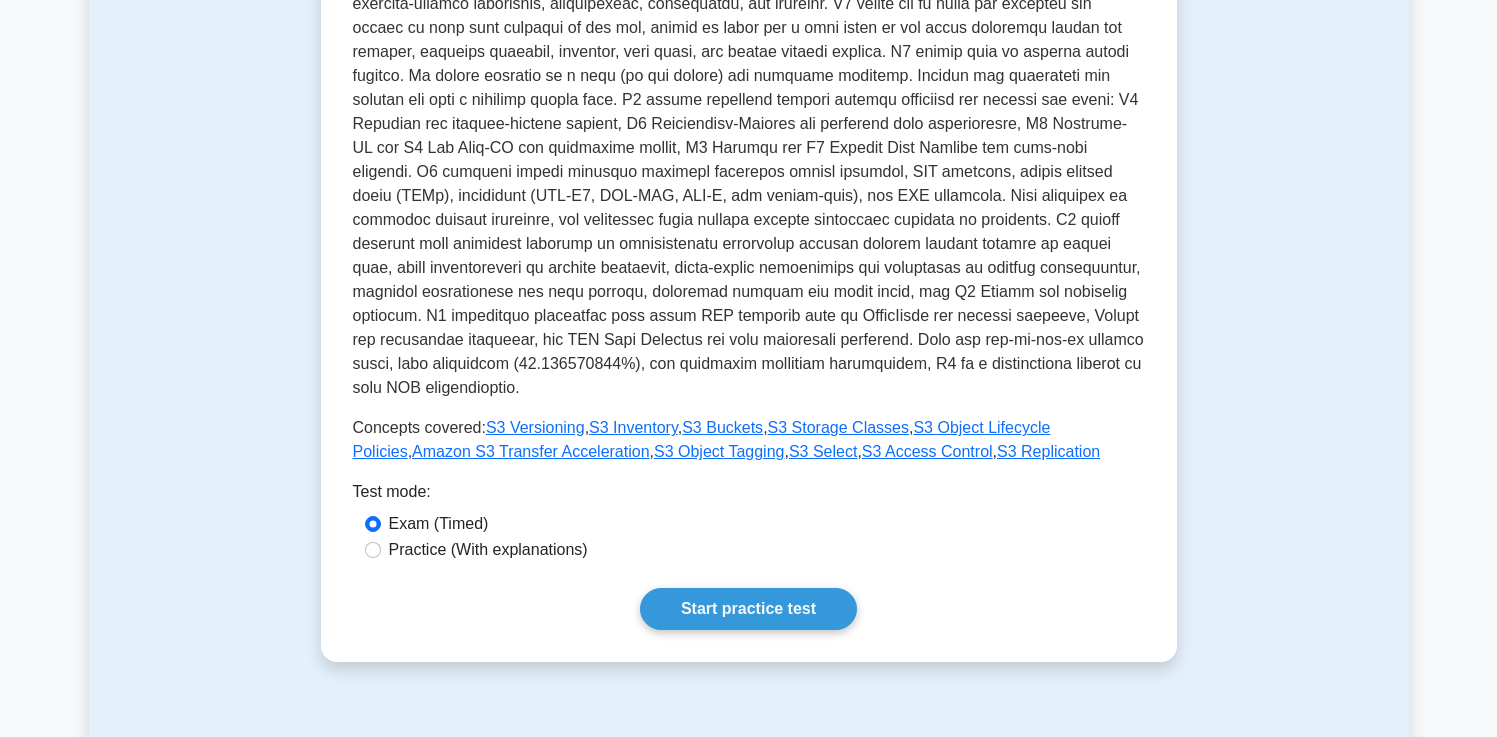 click on "Practice (With explanations)" at bounding box center (749, 551) 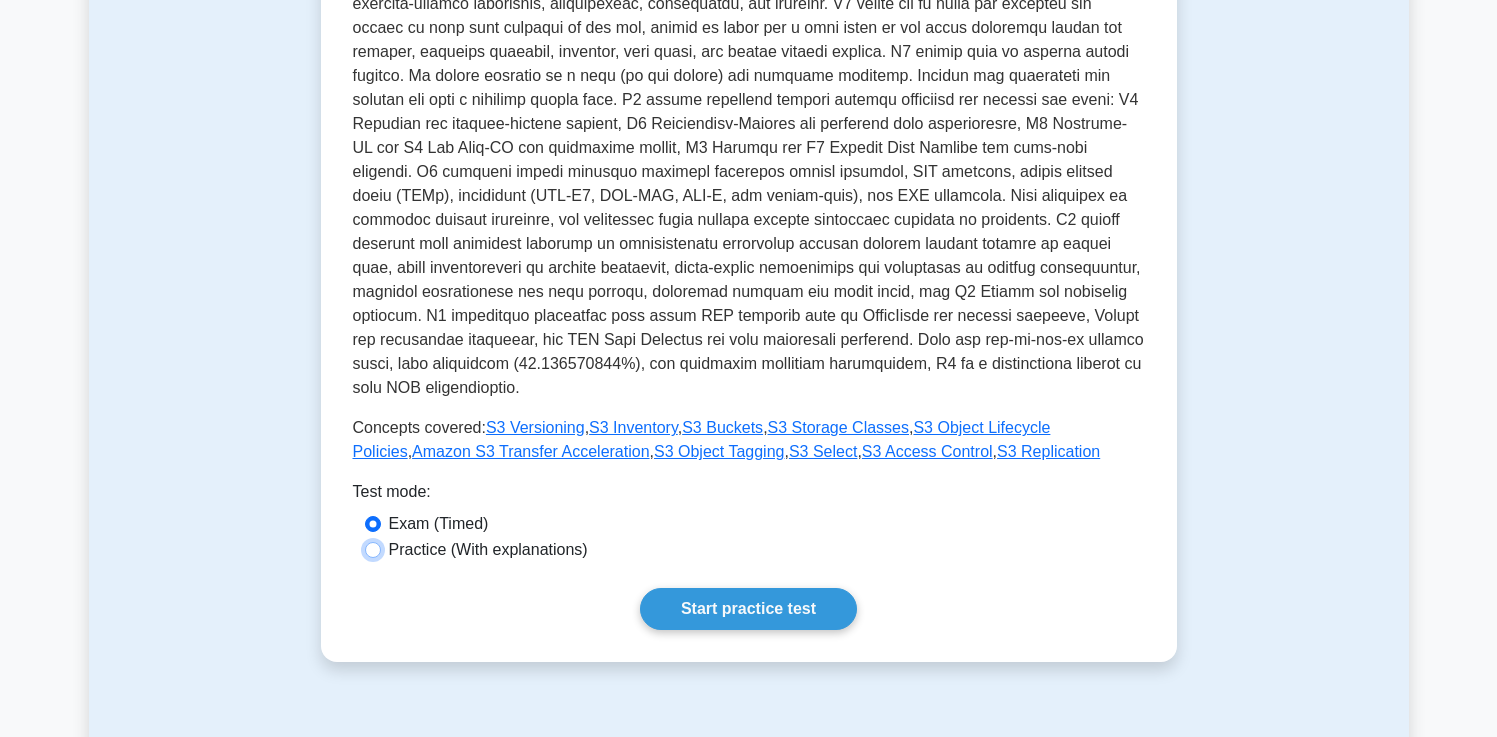 click on "Practice (With explanations)" at bounding box center (373, 550) 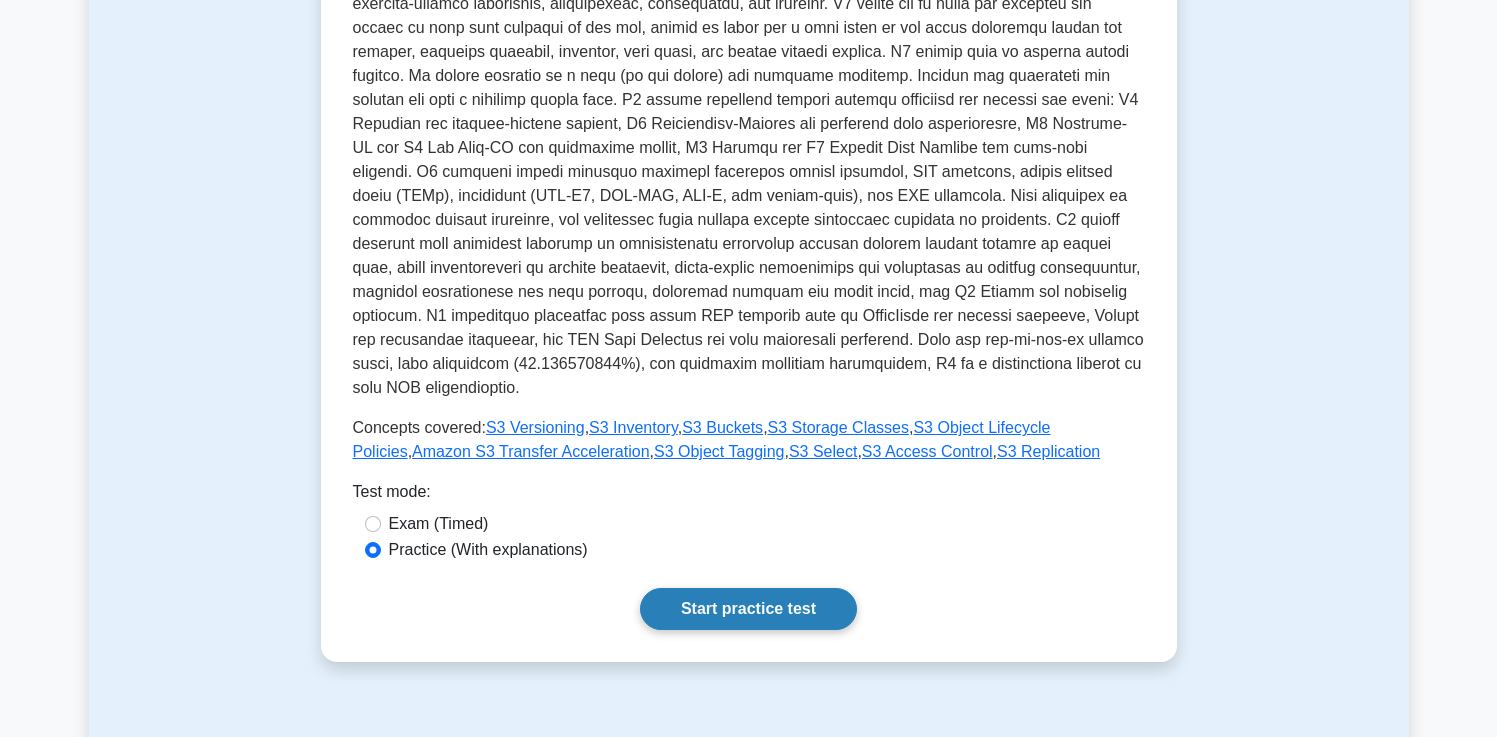 click on "Start practice test" at bounding box center [748, 609] 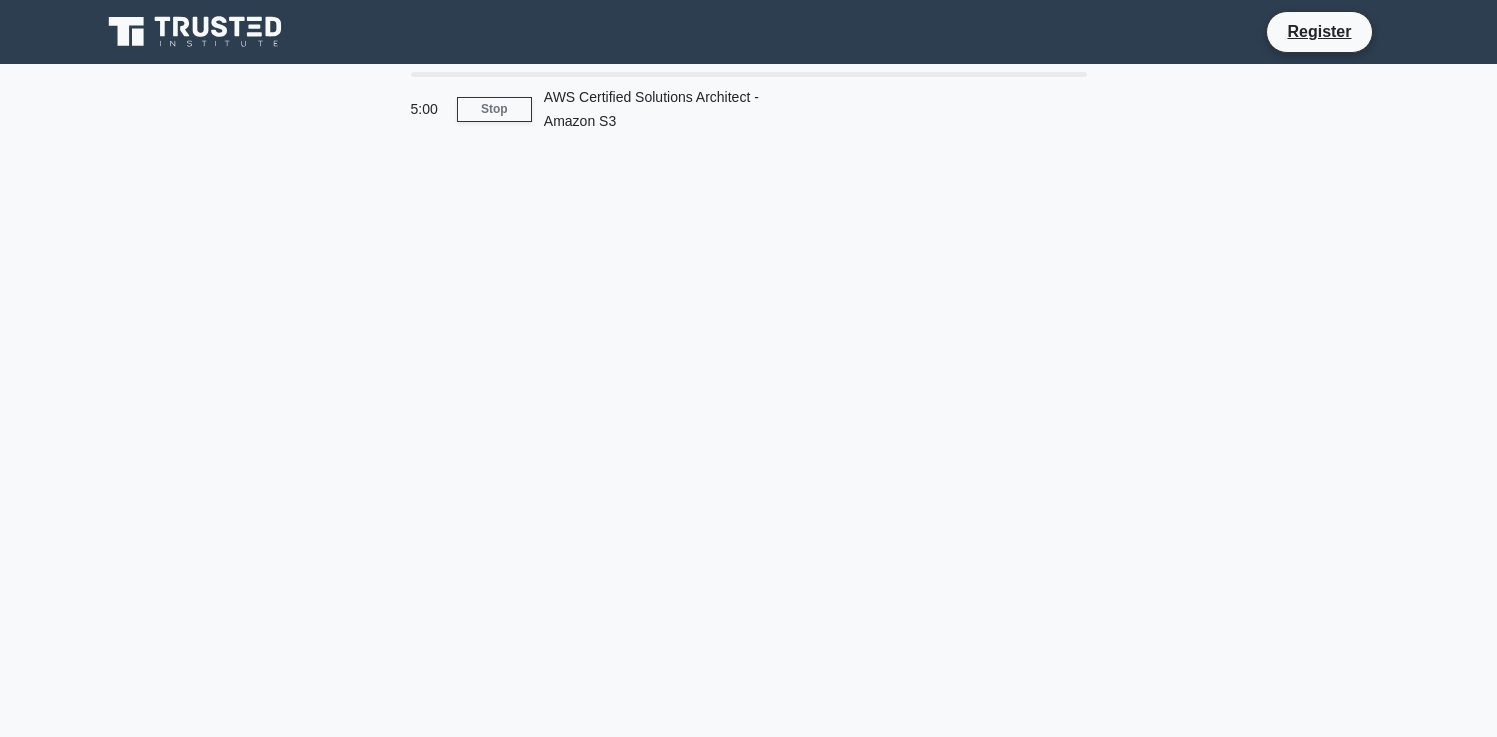 scroll, scrollTop: 0, scrollLeft: 0, axis: both 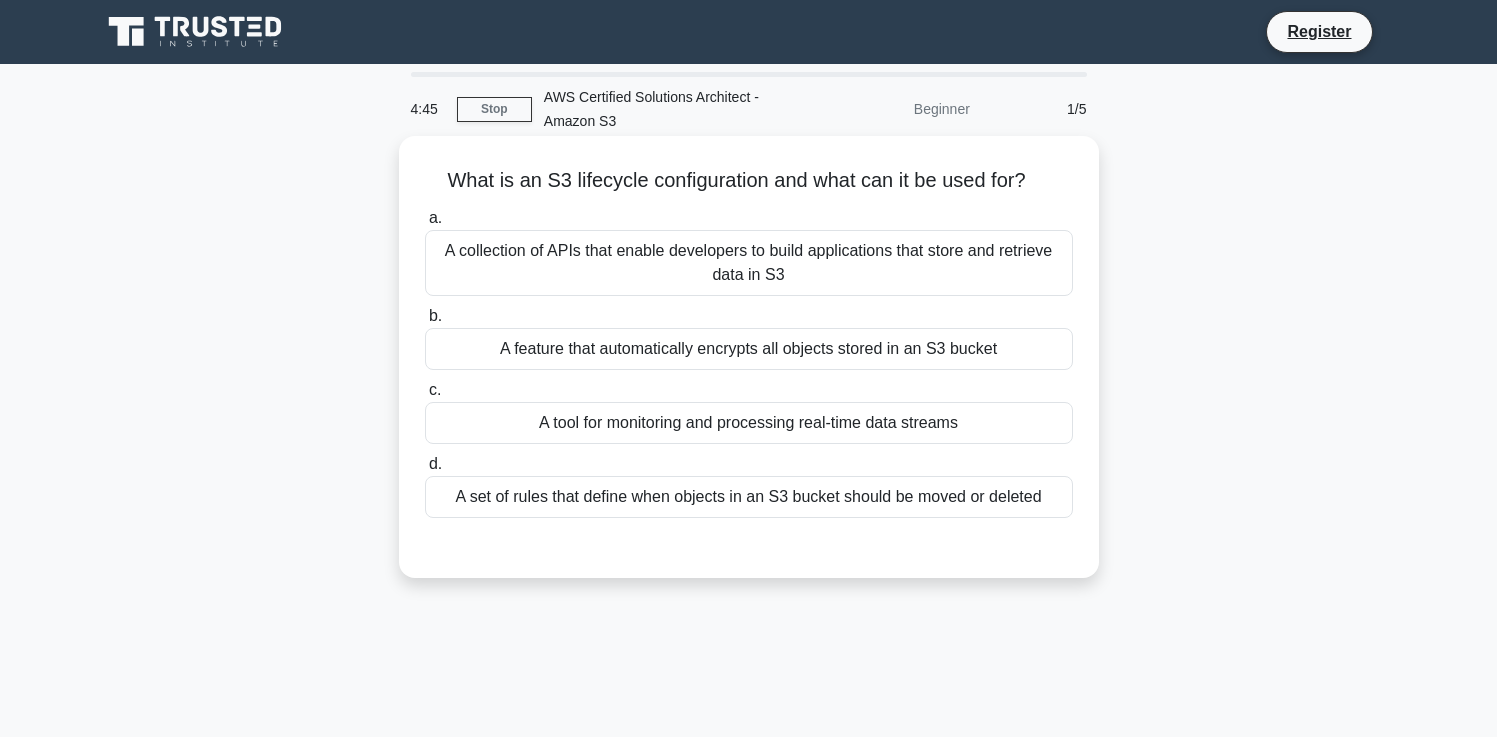 click on "A collection of APIs that enable developers to build applications that store and retrieve data in S3" at bounding box center (749, 263) 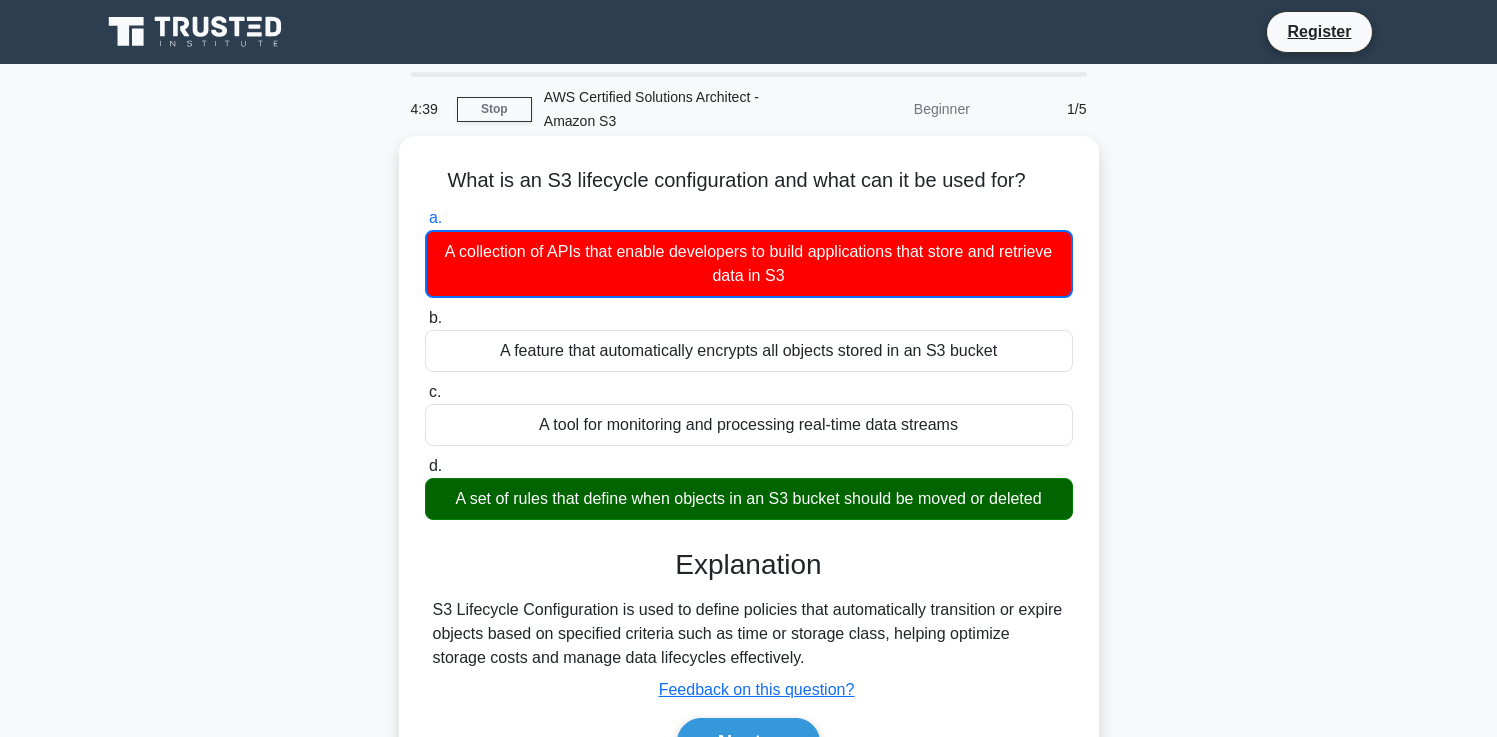 click on "A set of rules that define when objects in an S3 bucket should be moved or deleted" at bounding box center (749, 499) 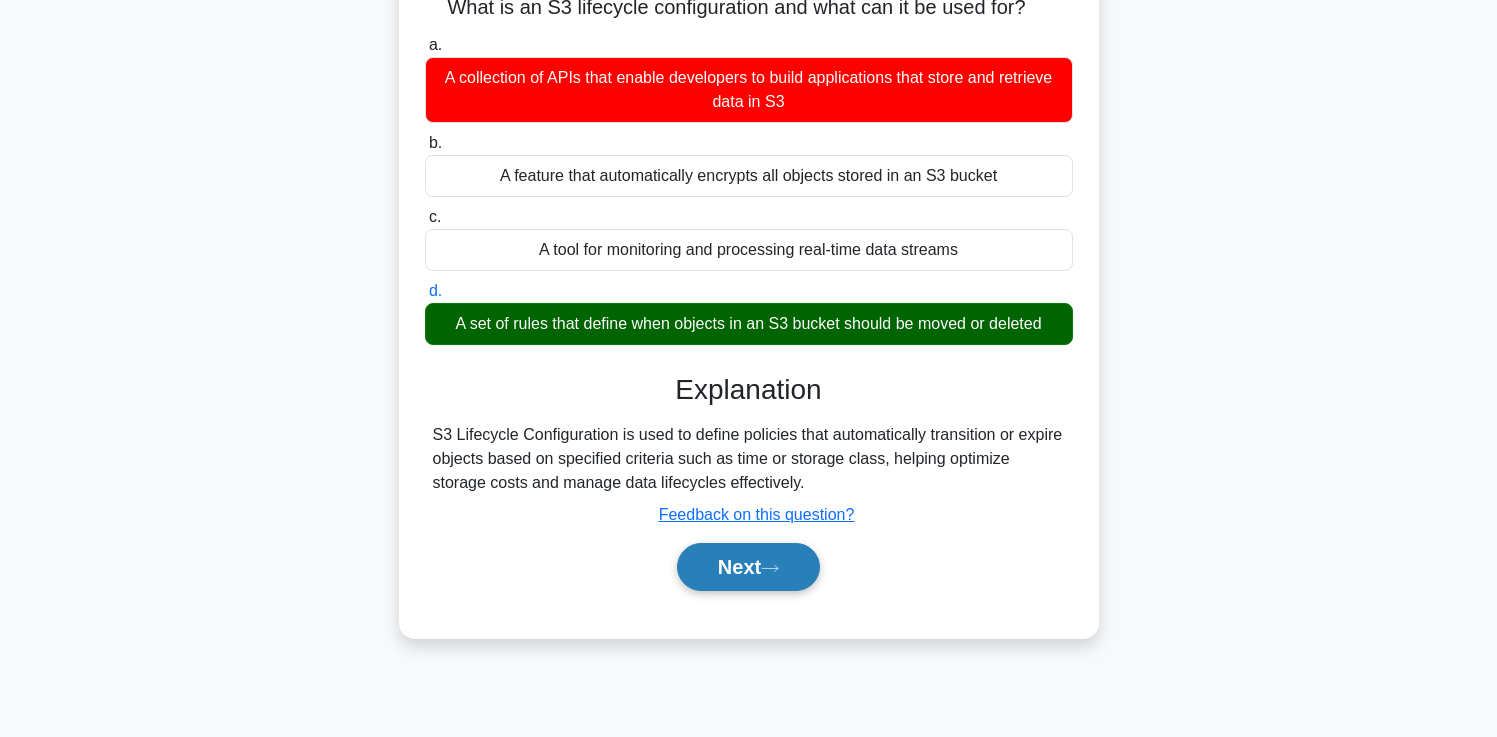 scroll, scrollTop: 188, scrollLeft: 0, axis: vertical 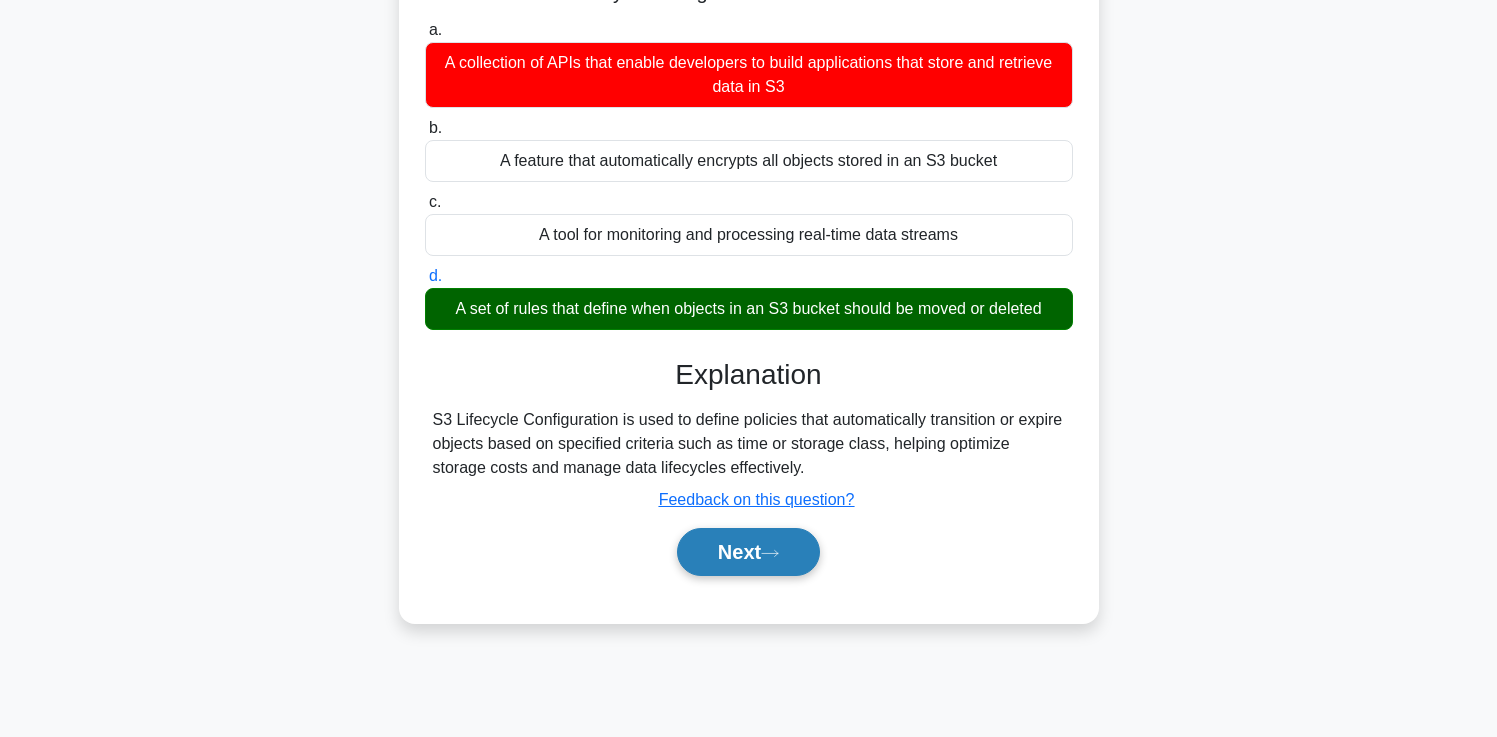 click on "Next" at bounding box center (748, 552) 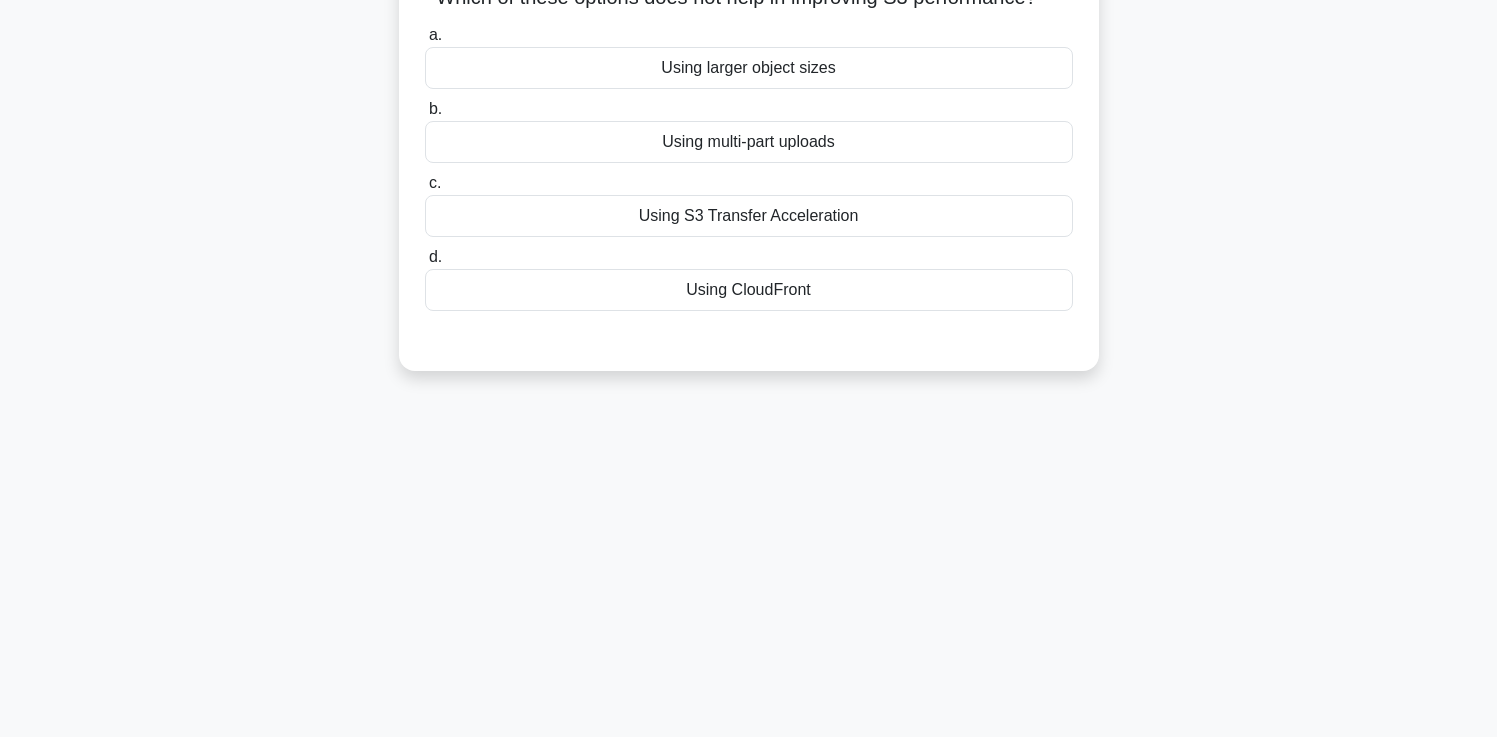 scroll, scrollTop: 0, scrollLeft: 0, axis: both 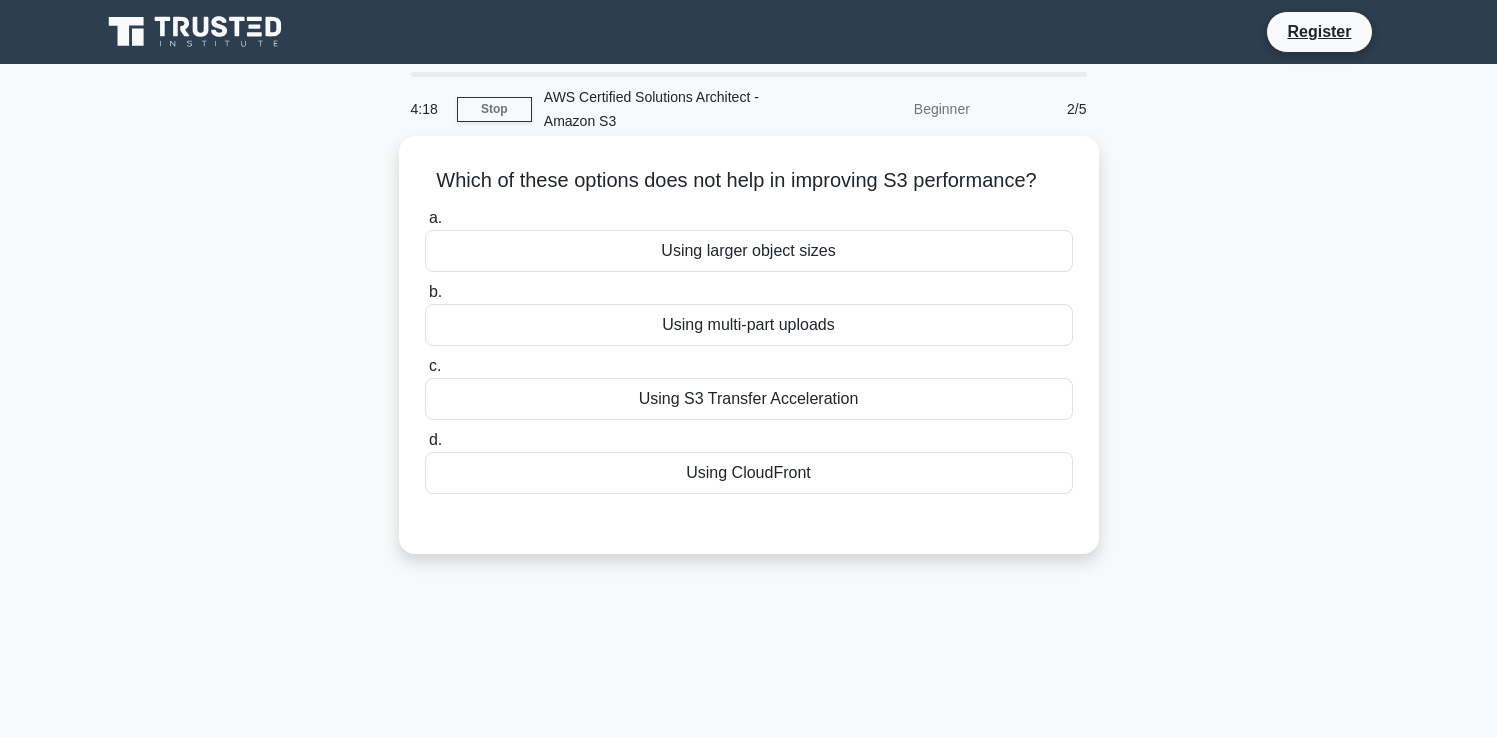 click on "Using S3 Transfer Acceleration" at bounding box center [749, 399] 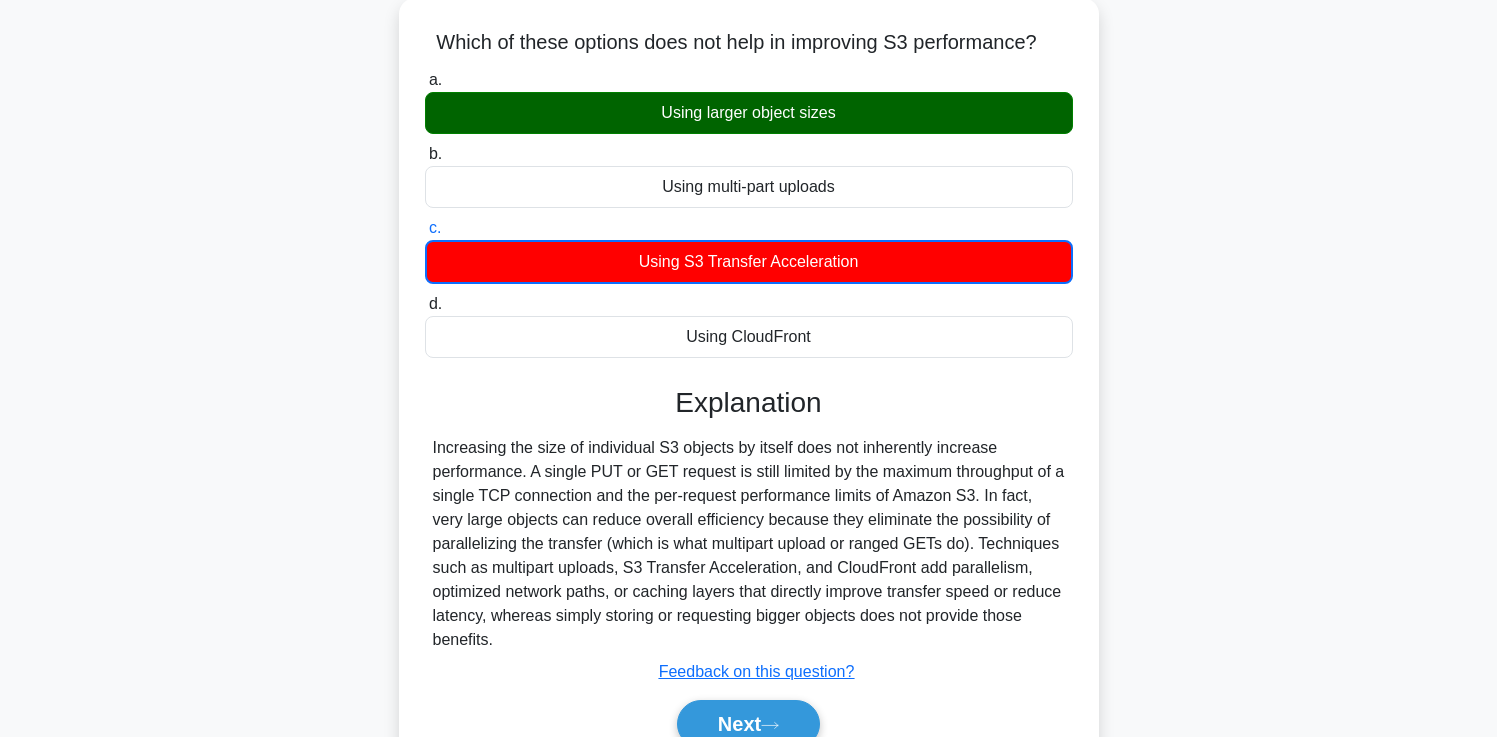 scroll, scrollTop: 141, scrollLeft: 0, axis: vertical 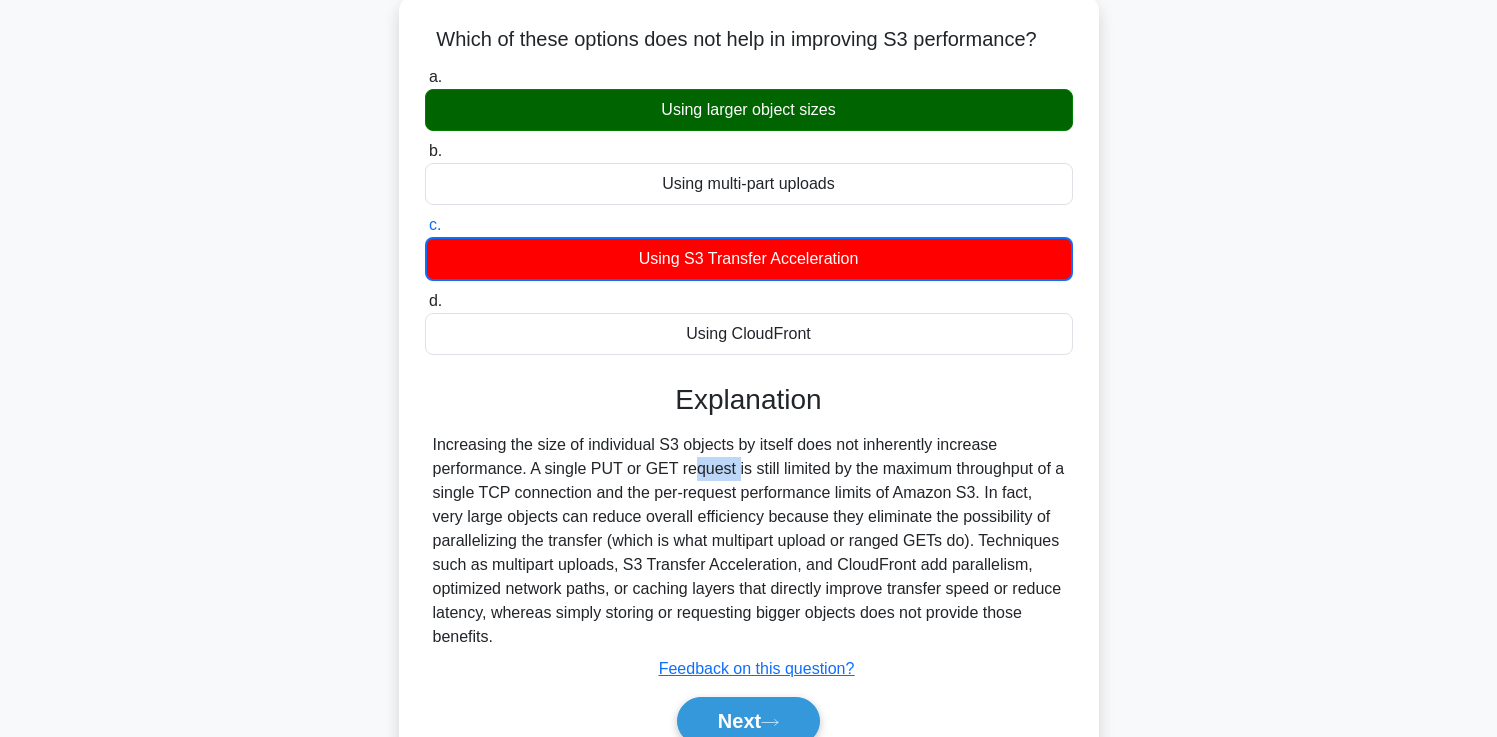 drag, startPoint x: 563, startPoint y: 475, endPoint x: 609, endPoint y: 475, distance: 46 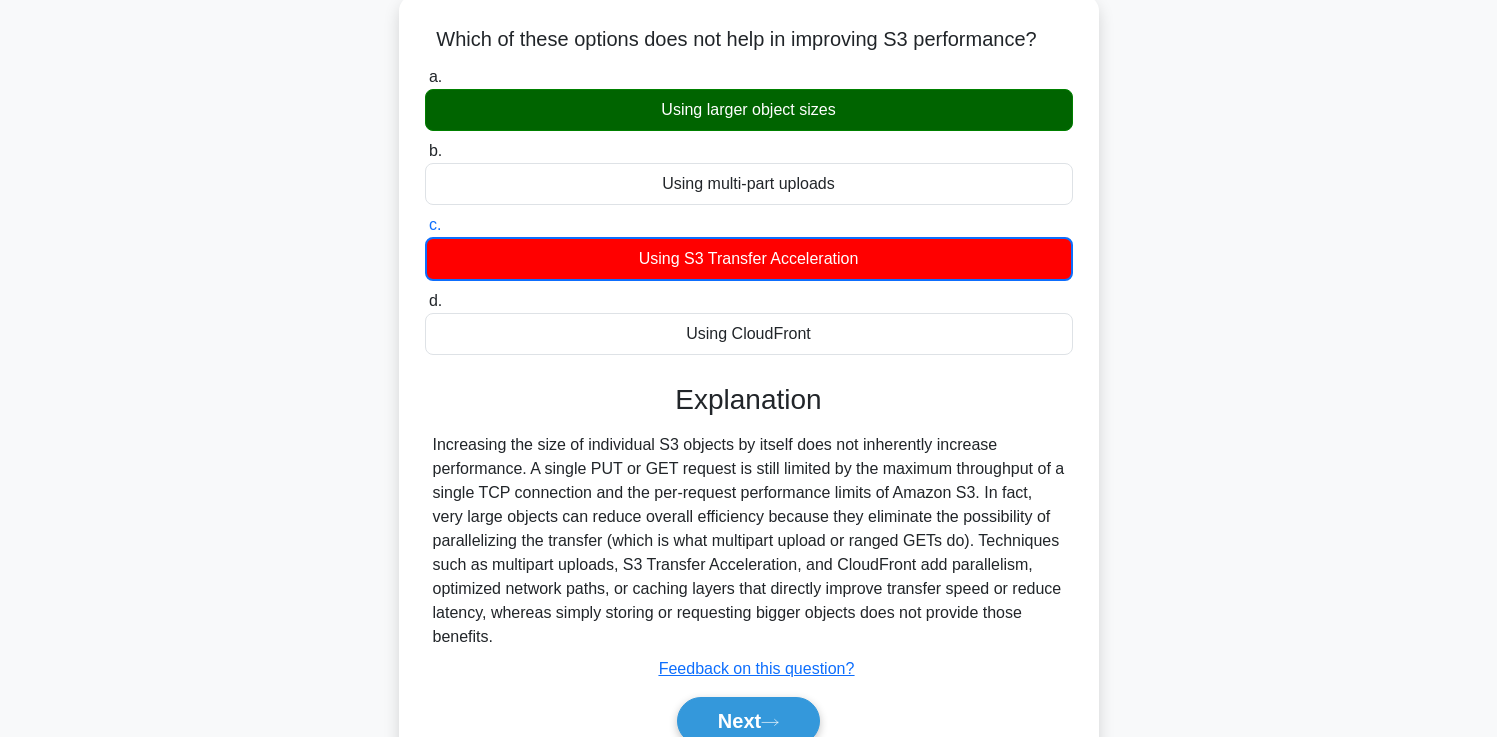 drag, startPoint x: 629, startPoint y: 472, endPoint x: 658, endPoint y: 472, distance: 29 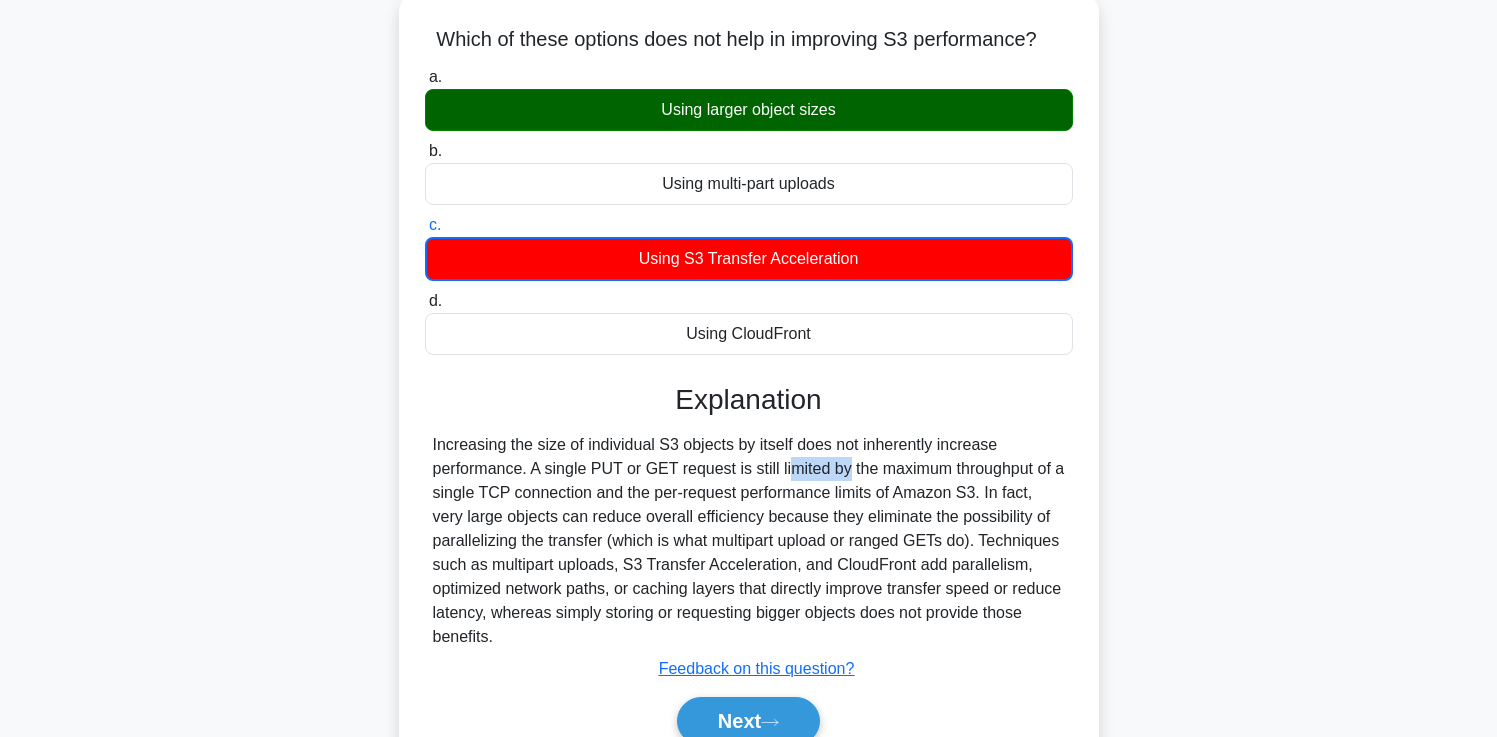 drag, startPoint x: 692, startPoint y: 467, endPoint x: 748, endPoint y: 467, distance: 56 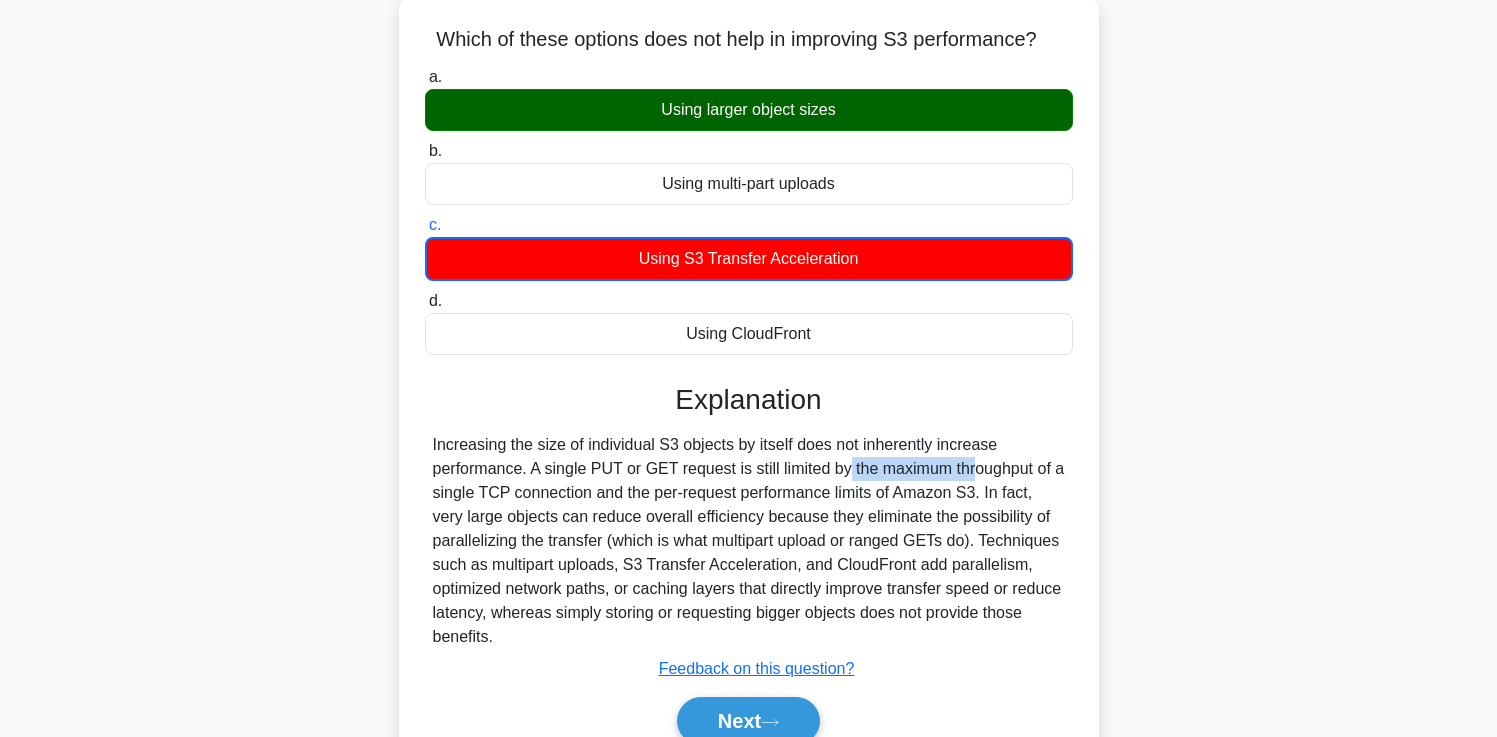 drag, startPoint x: 748, startPoint y: 467, endPoint x: 840, endPoint y: 467, distance: 92 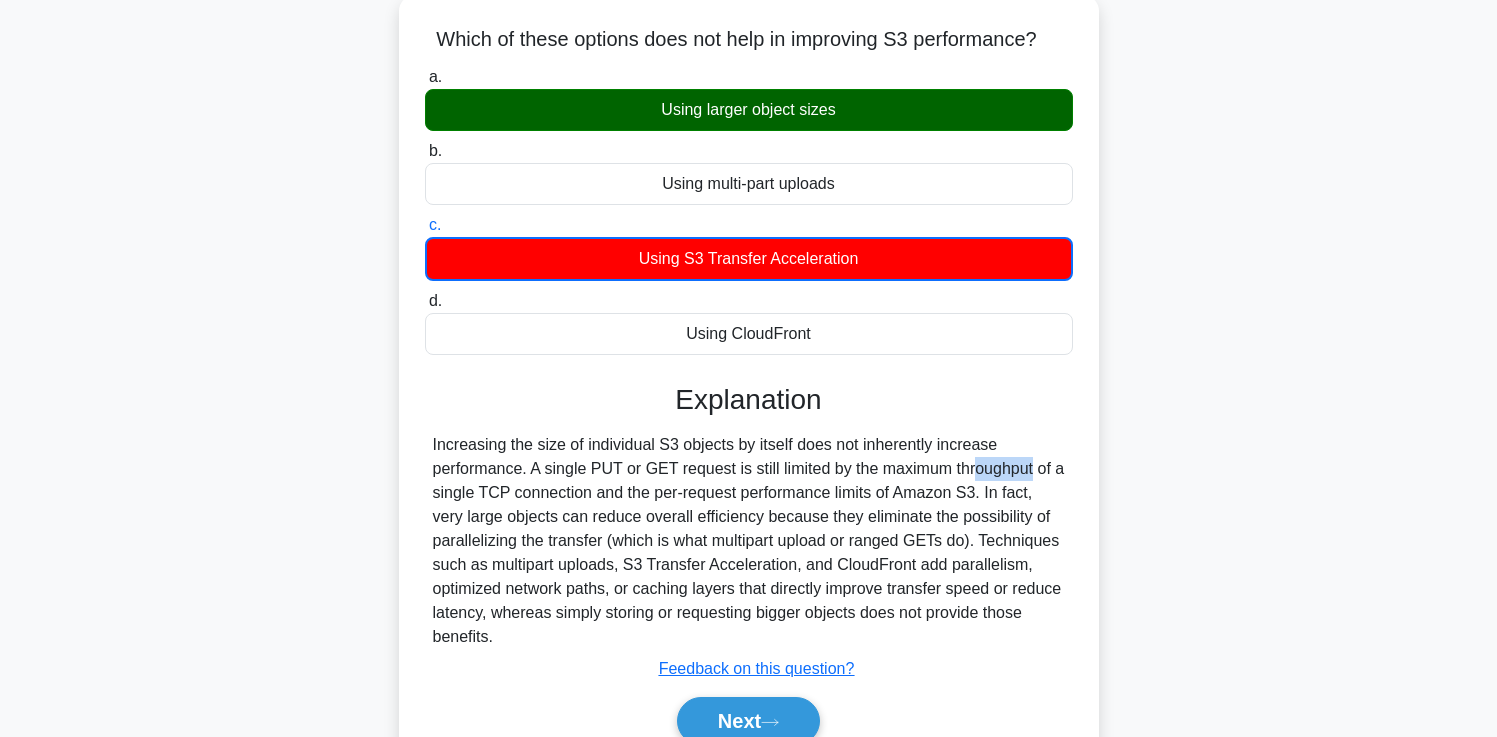 drag, startPoint x: 840, startPoint y: 467, endPoint x: 898, endPoint y: 467, distance: 58 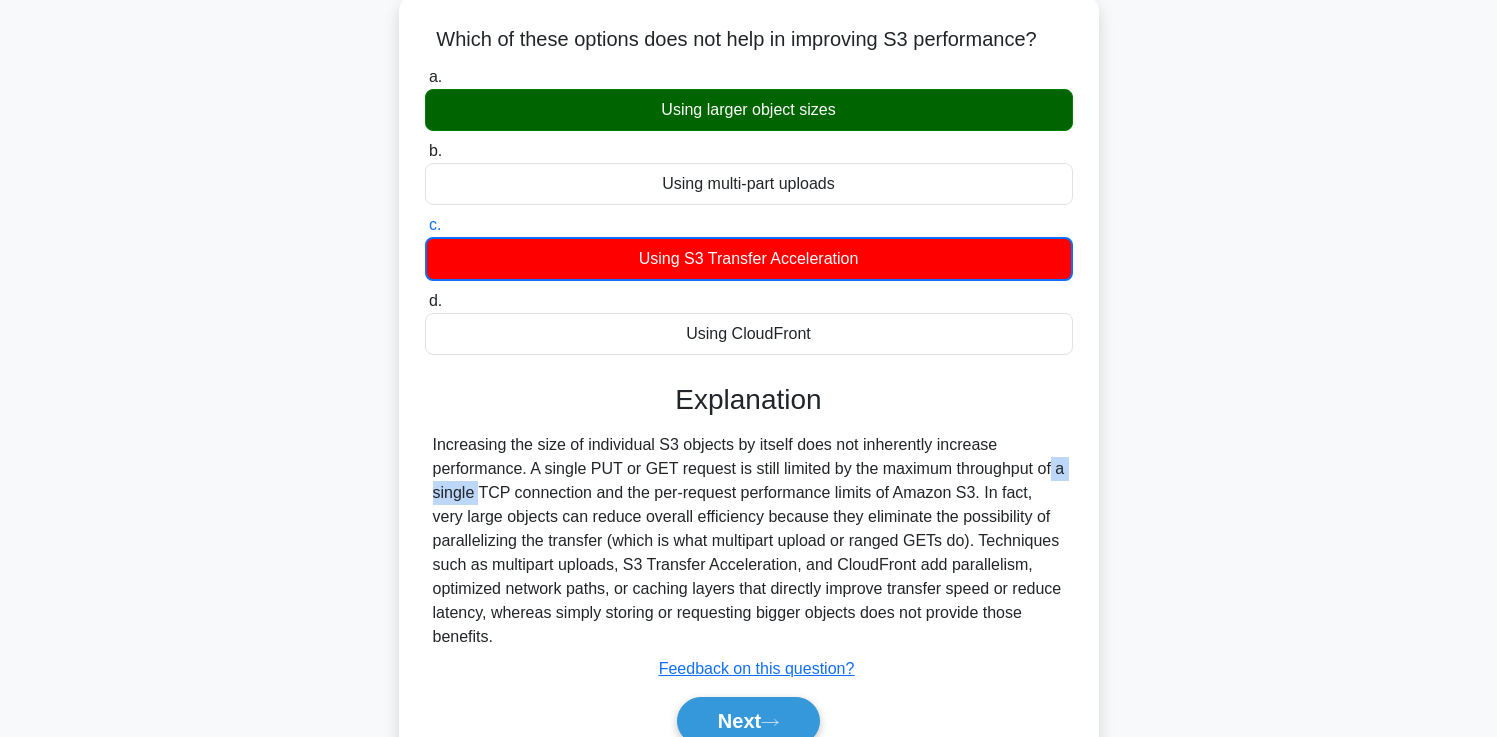 drag, startPoint x: 921, startPoint y: 467, endPoint x: 1002, endPoint y: 467, distance: 81 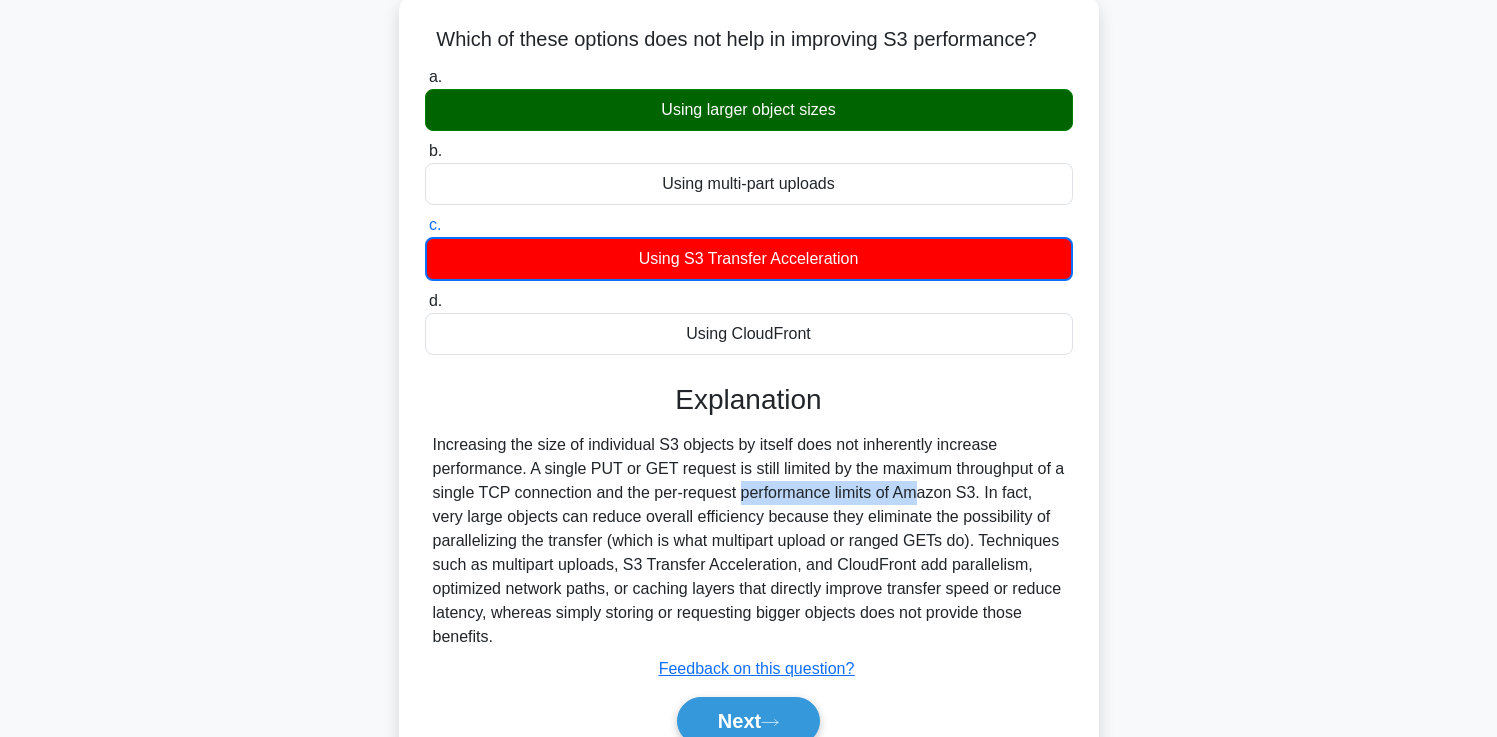 drag, startPoint x: 632, startPoint y: 495, endPoint x: 800, endPoint y: 495, distance: 168 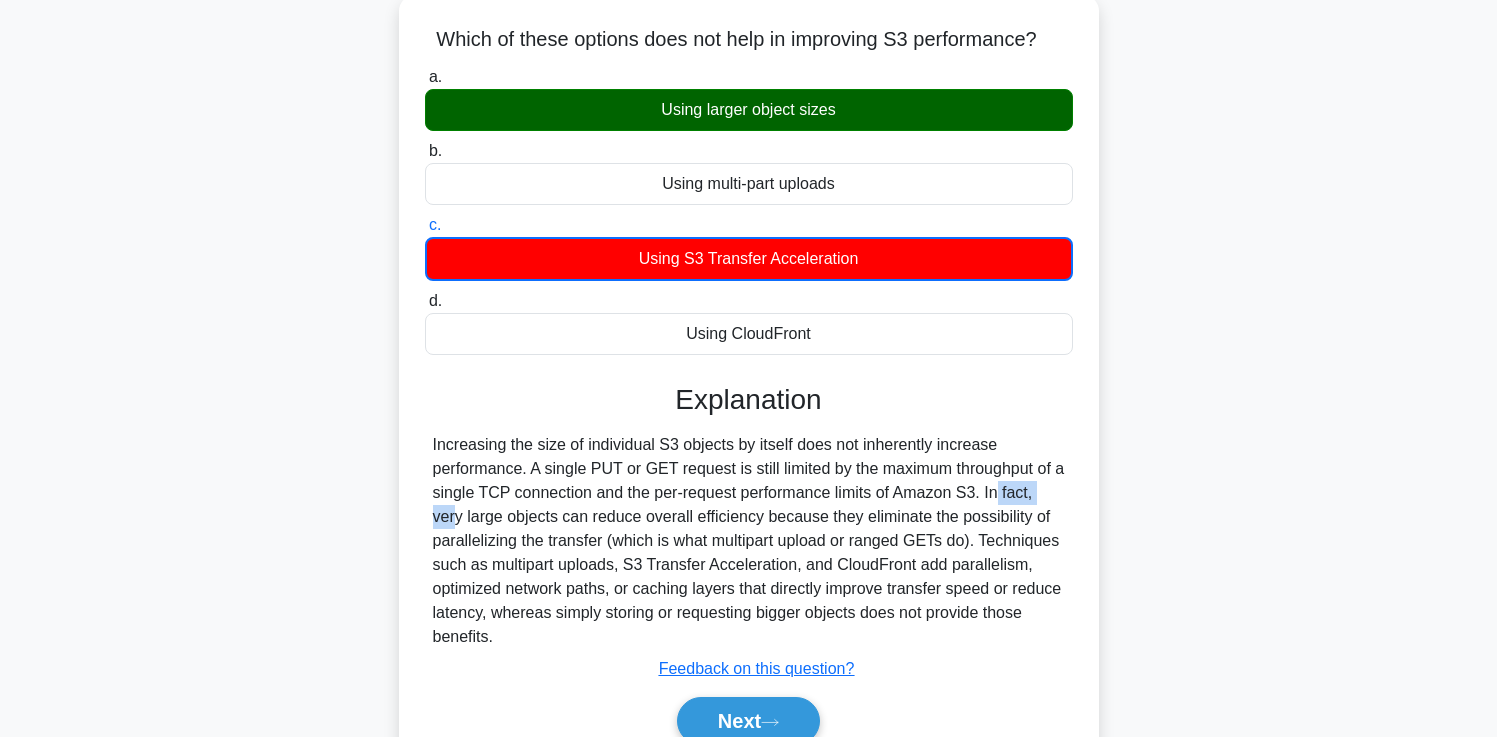 drag, startPoint x: 883, startPoint y: 495, endPoint x: 962, endPoint y: 495, distance: 79 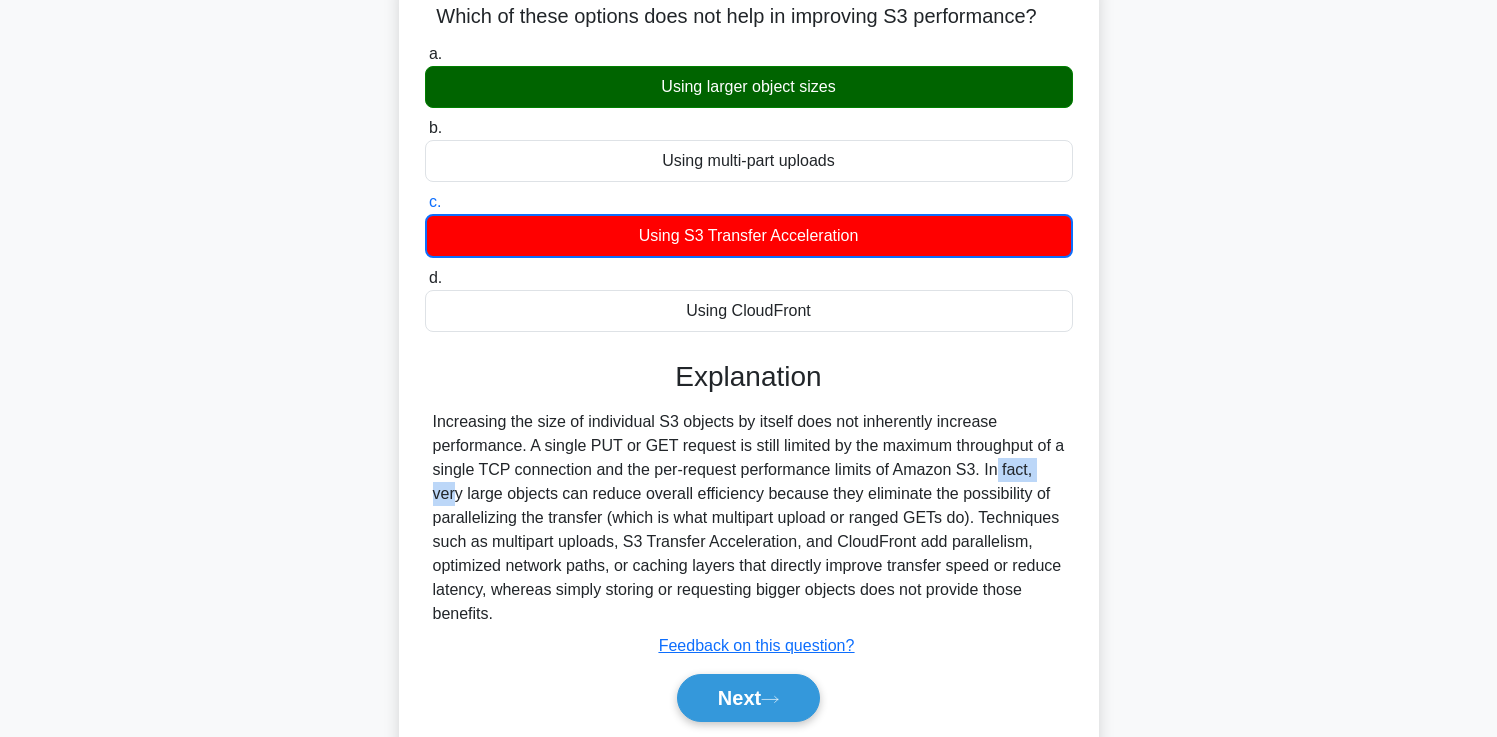scroll, scrollTop: 171, scrollLeft: 0, axis: vertical 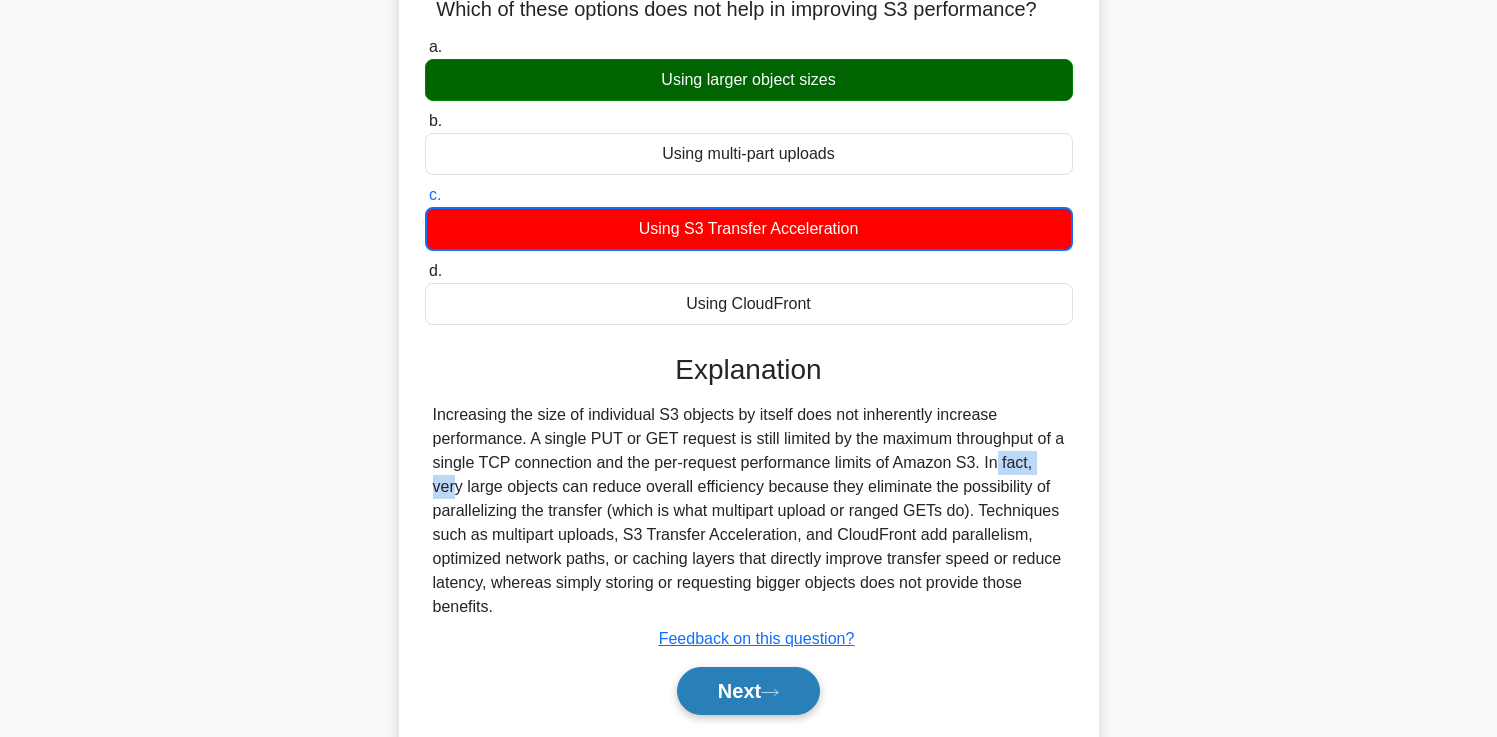 click on "Next" at bounding box center [748, 691] 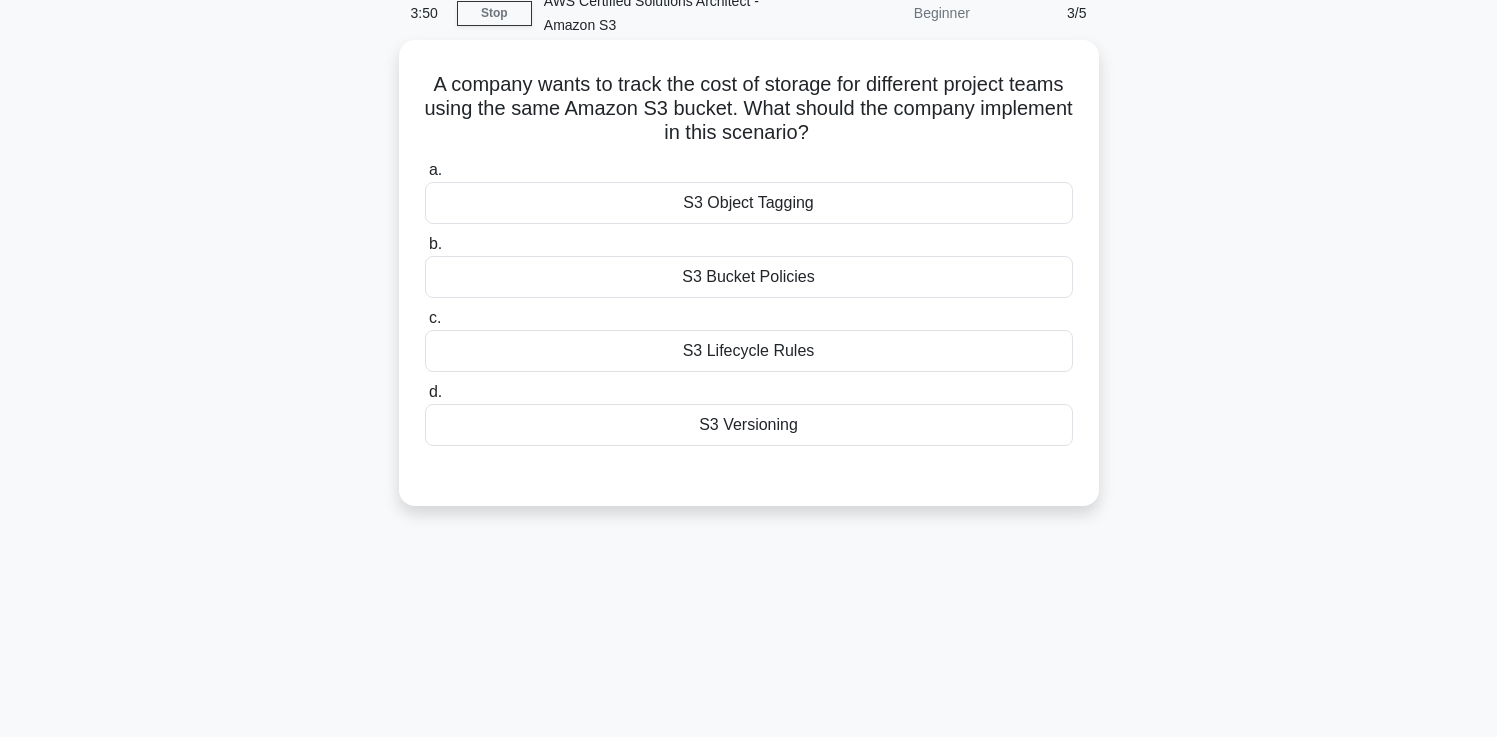 scroll, scrollTop: 80, scrollLeft: 0, axis: vertical 